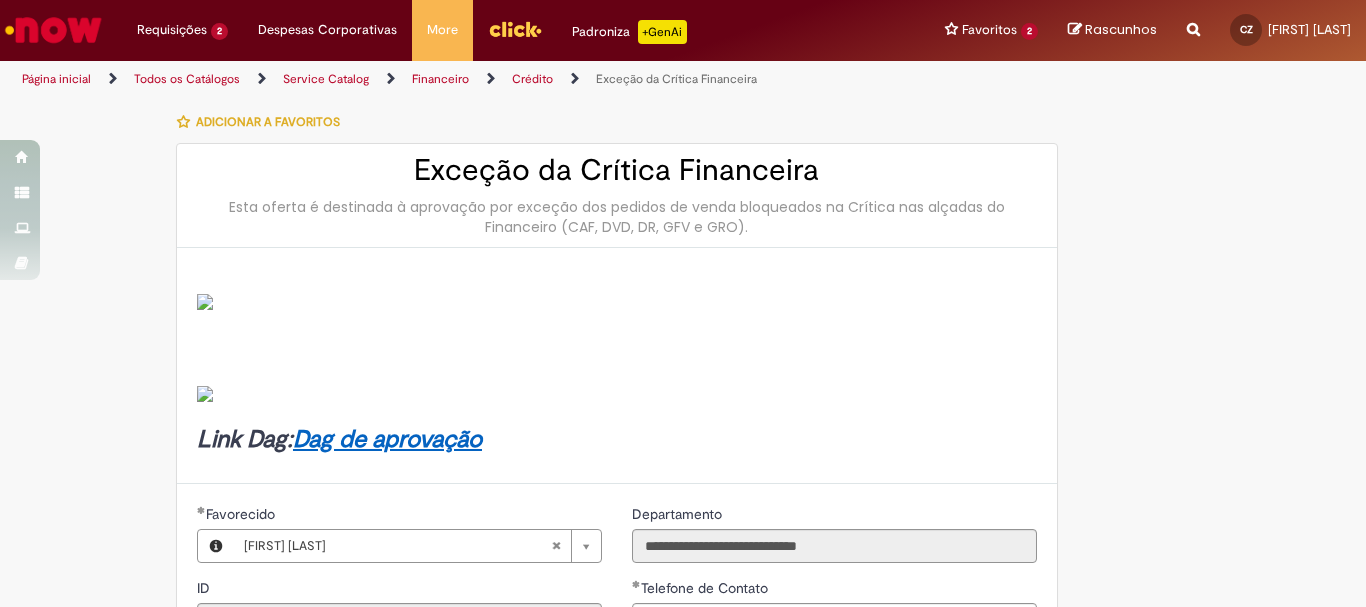 scroll, scrollTop: 0, scrollLeft: 0, axis: both 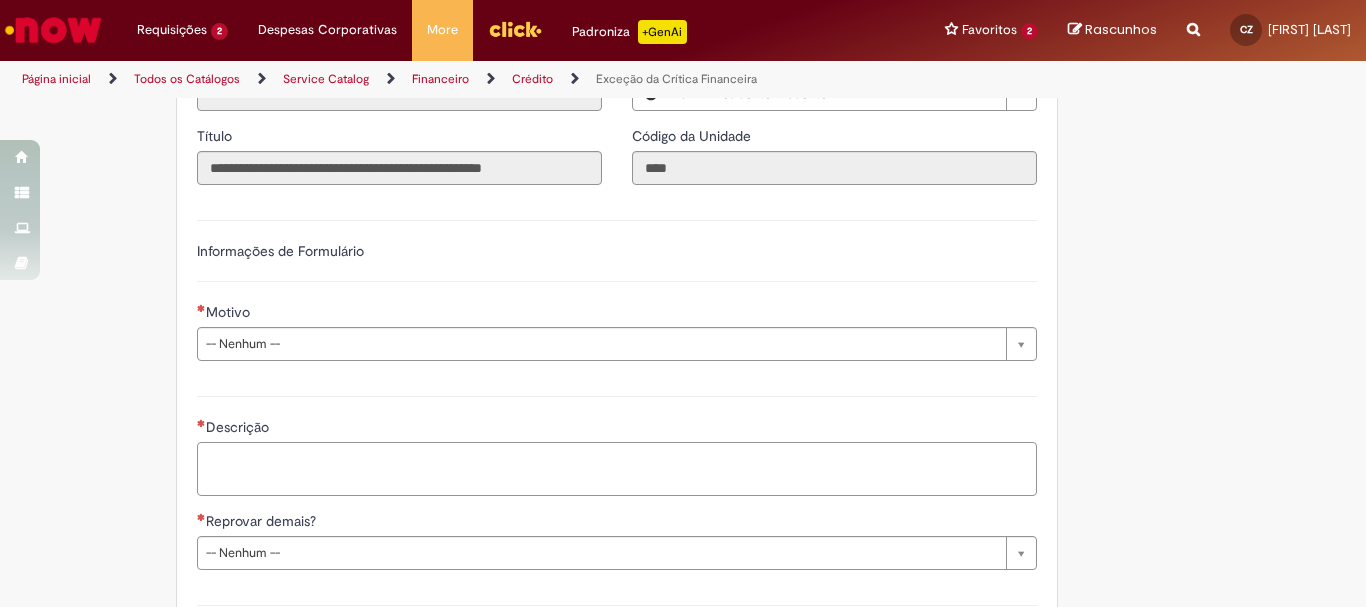 click on "Descrição" at bounding box center (617, 469) 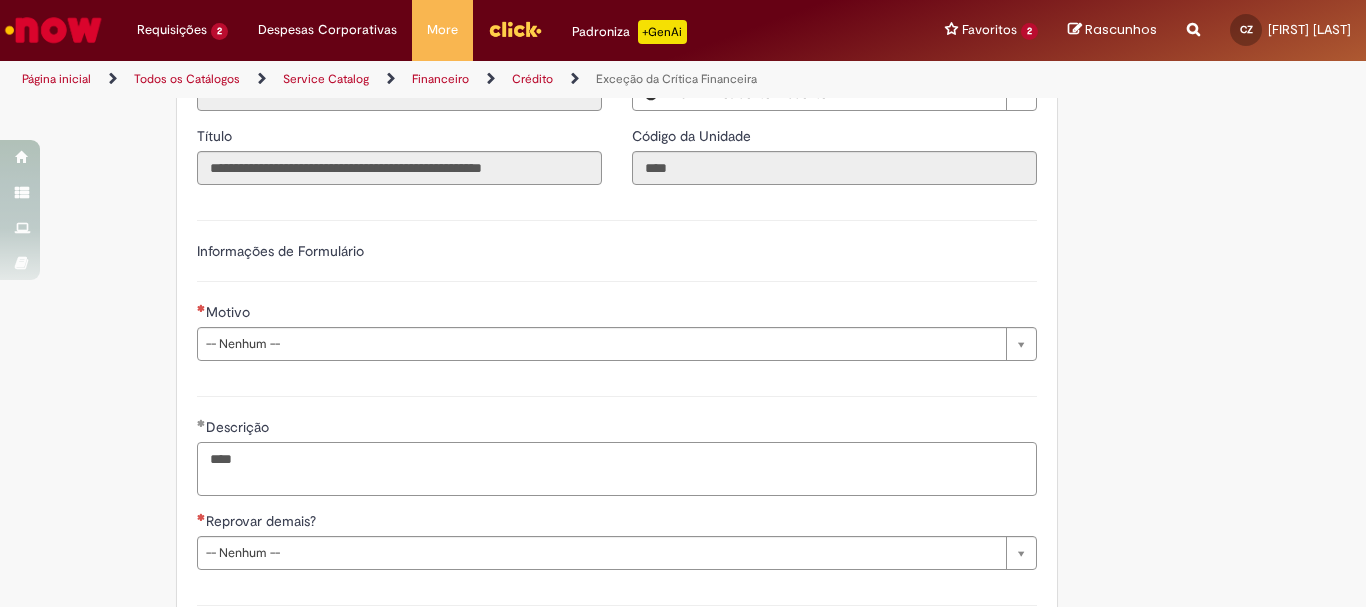 paste on "******" 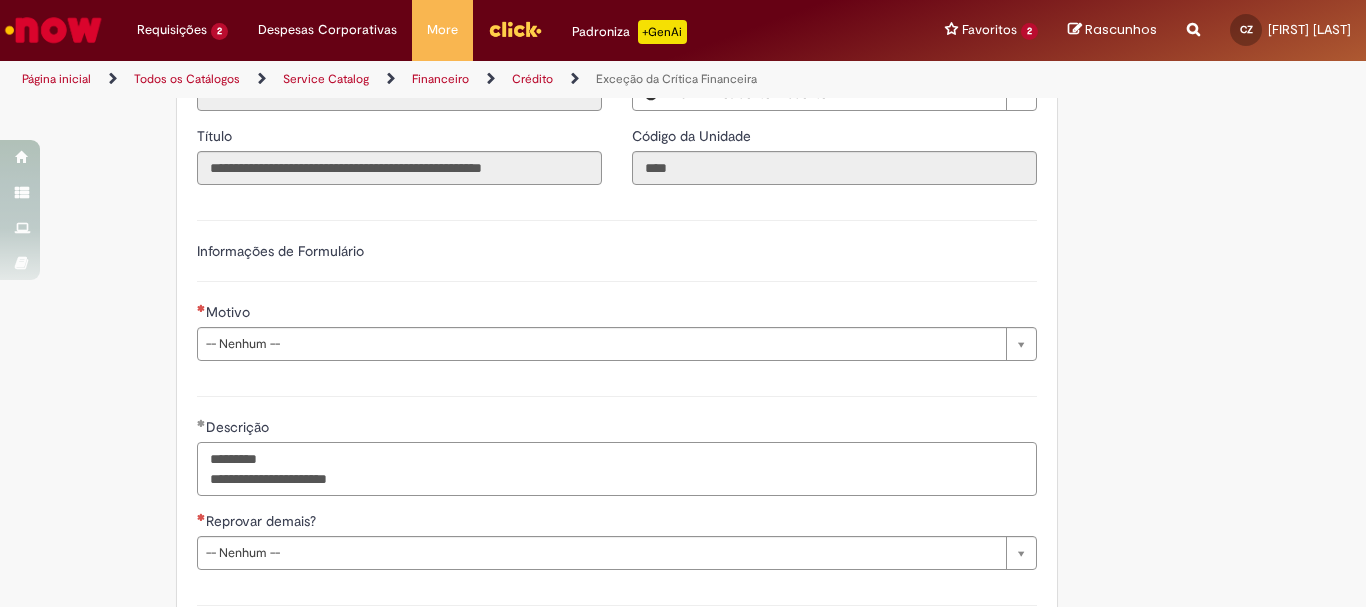 type on "**********" 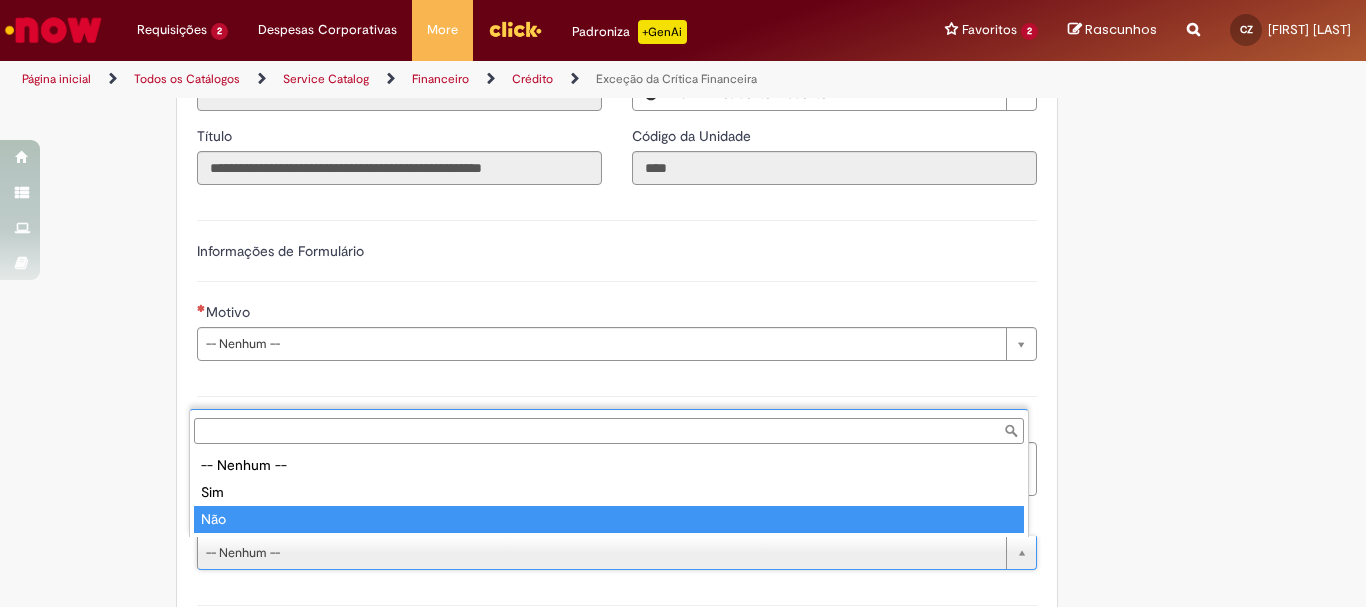 type on "***" 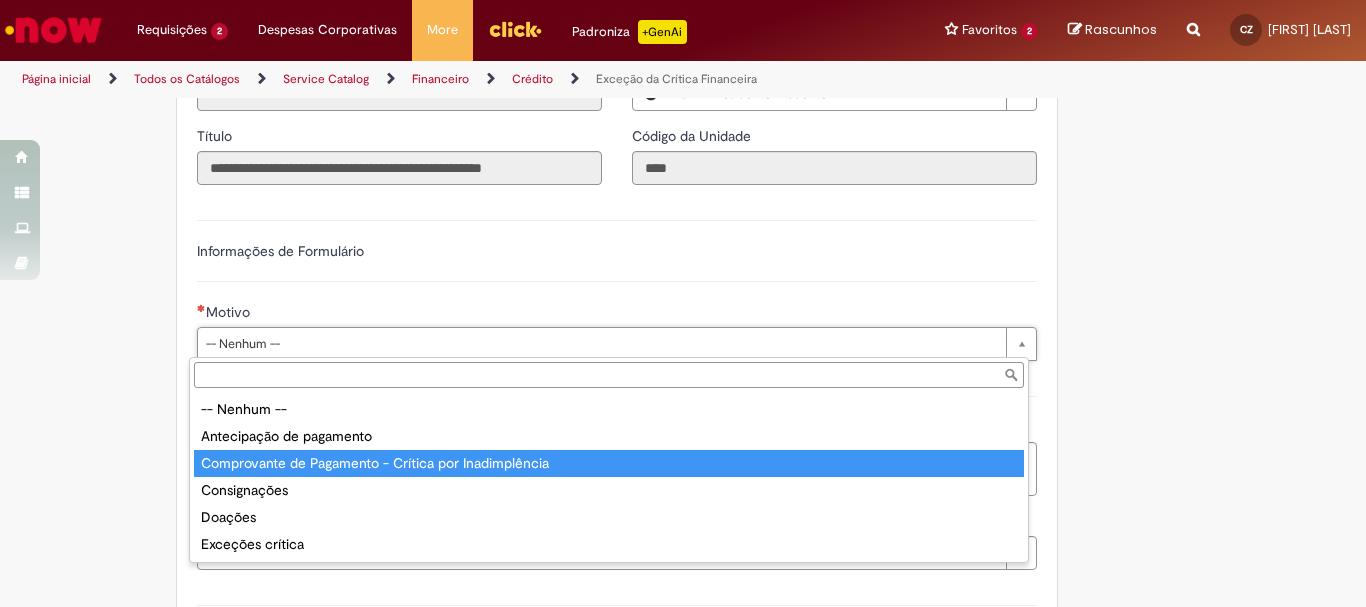 type on "**********" 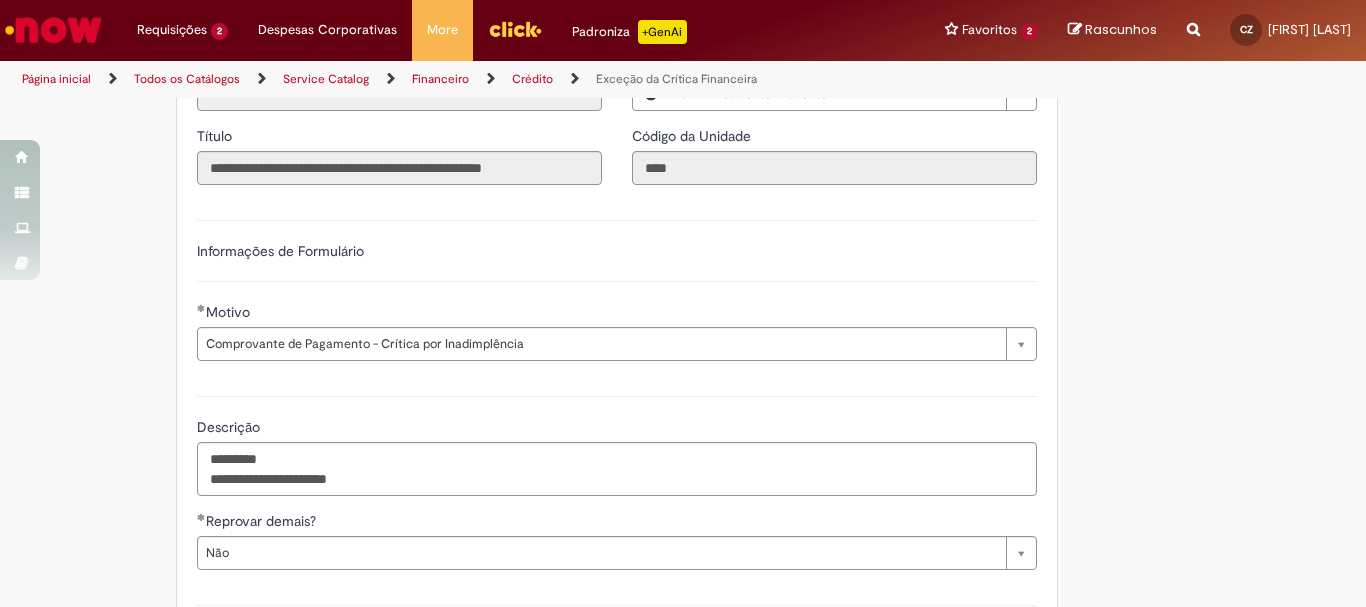 click on "**********" at bounding box center (585, 201) 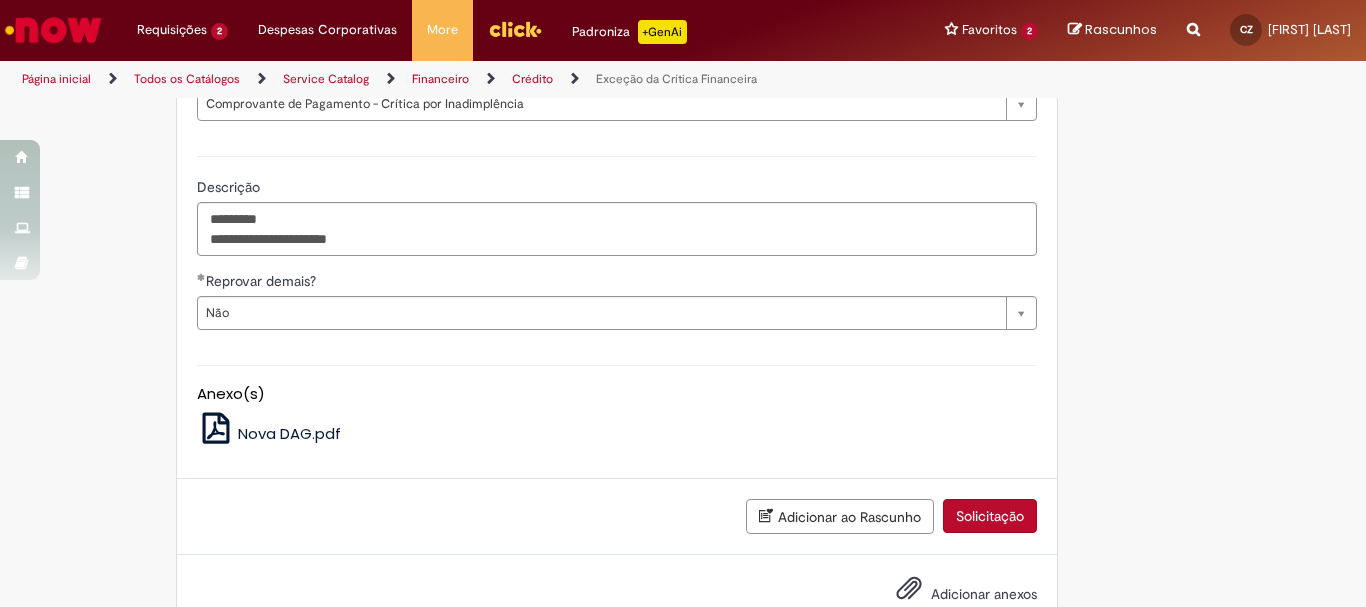 scroll, scrollTop: 880, scrollLeft: 0, axis: vertical 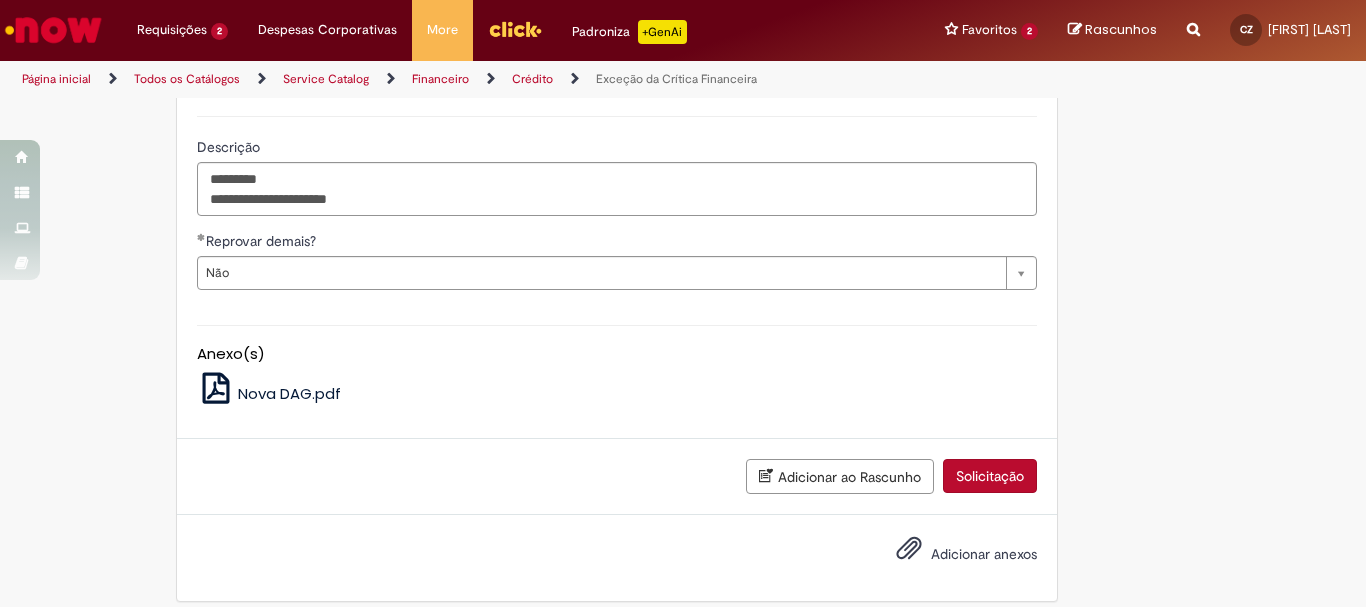 click on "Adicionar anexos" at bounding box center (984, 554) 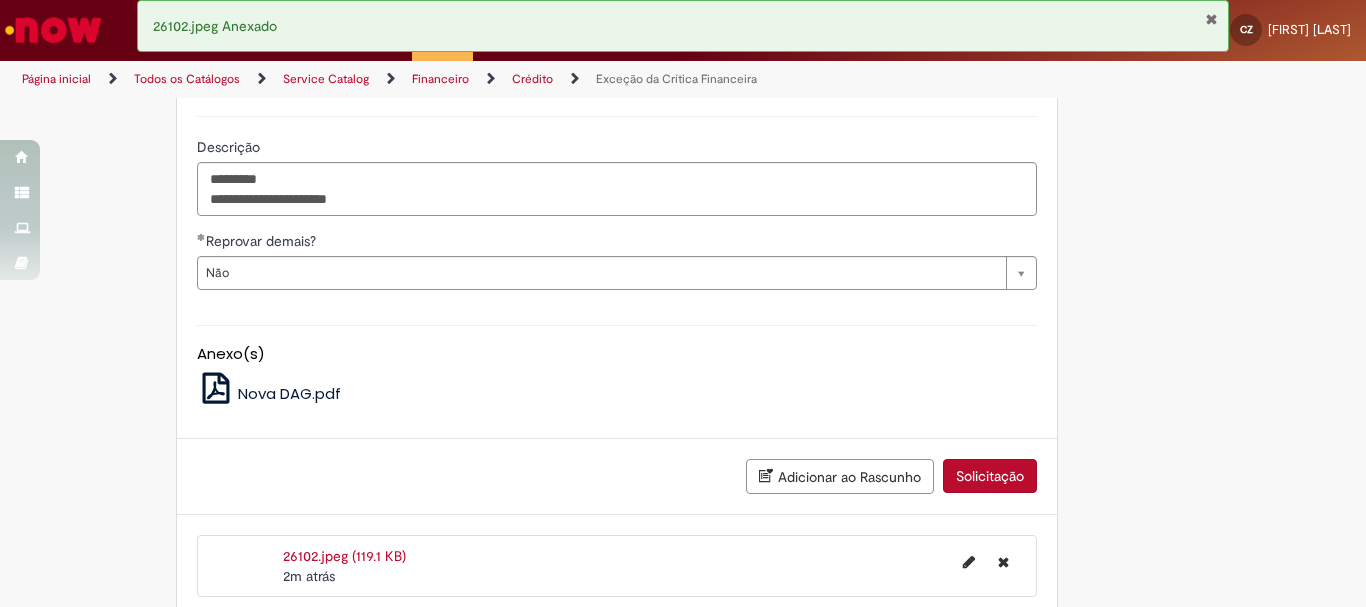 click on "Solicitação" at bounding box center [990, 476] 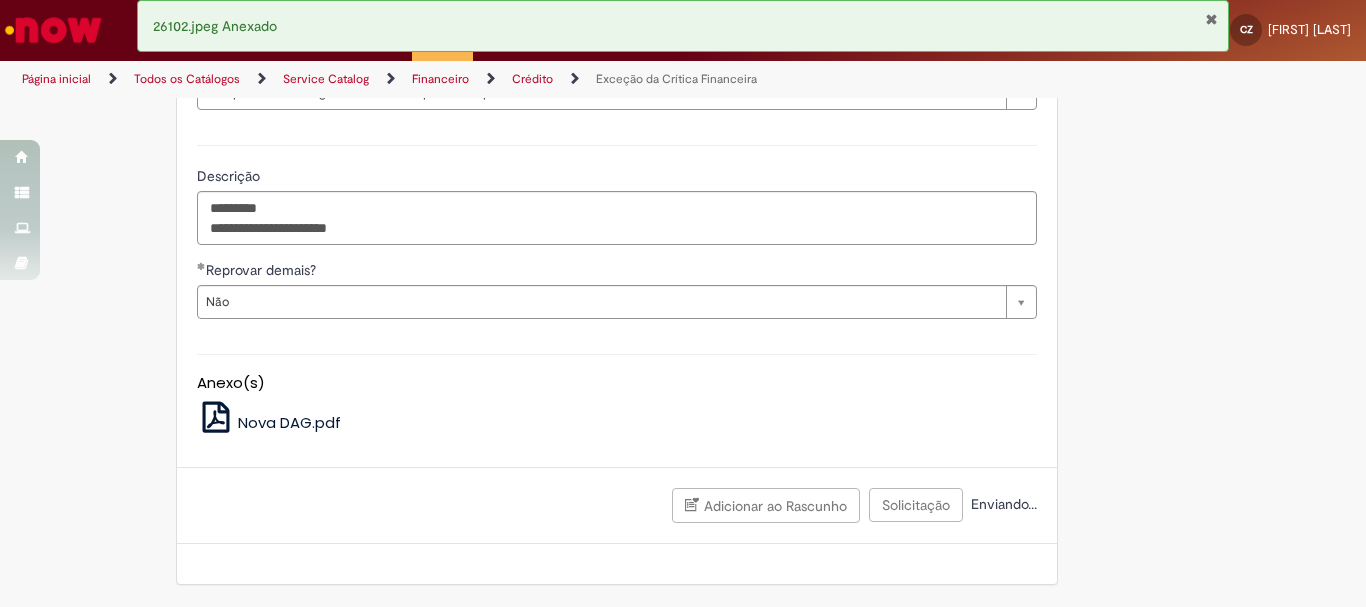 scroll, scrollTop: 851, scrollLeft: 0, axis: vertical 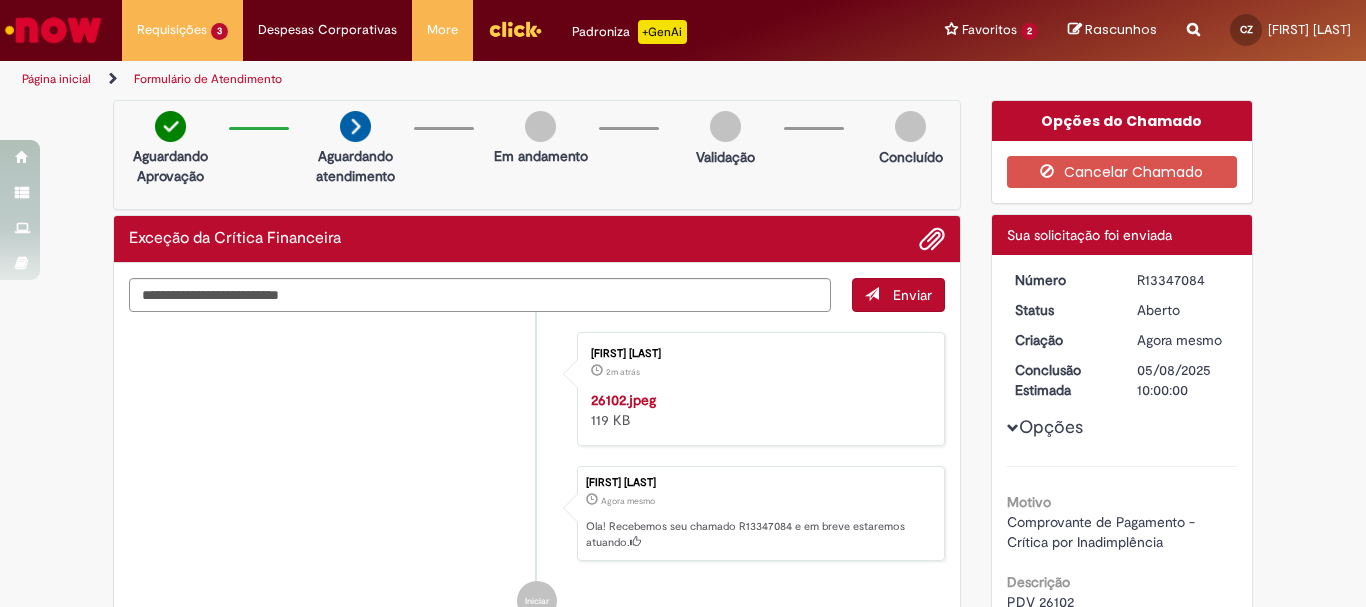 click on "R13347084" at bounding box center (1183, 280) 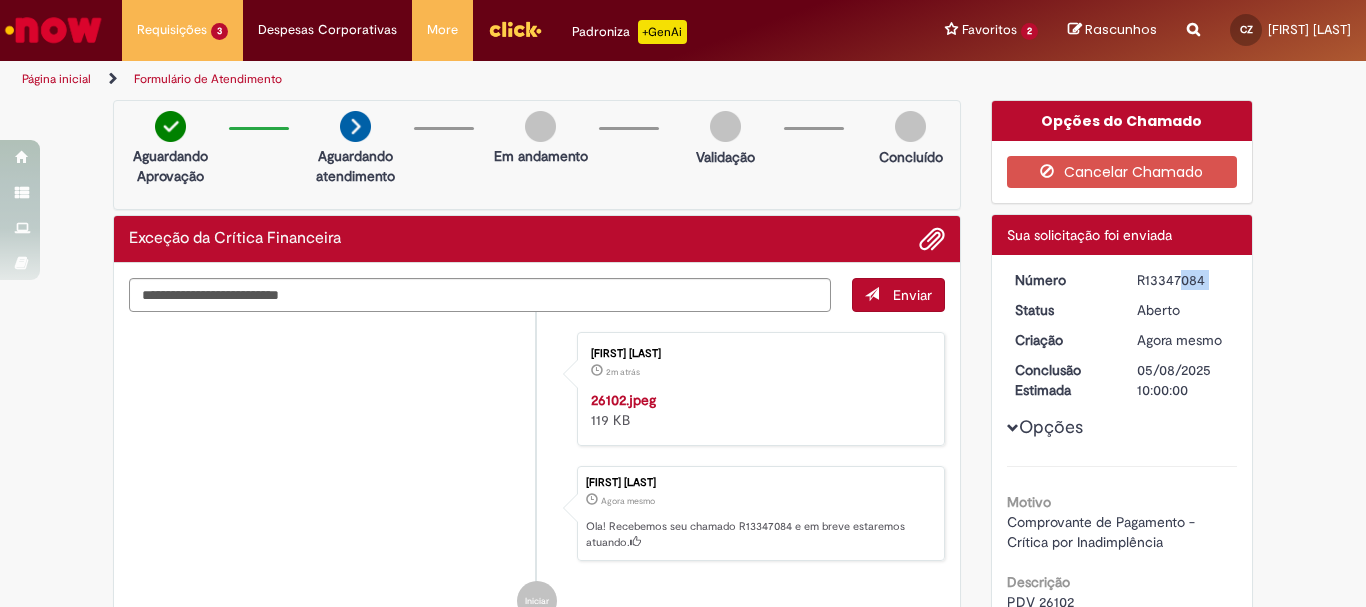 click on "R13347084" at bounding box center (1183, 280) 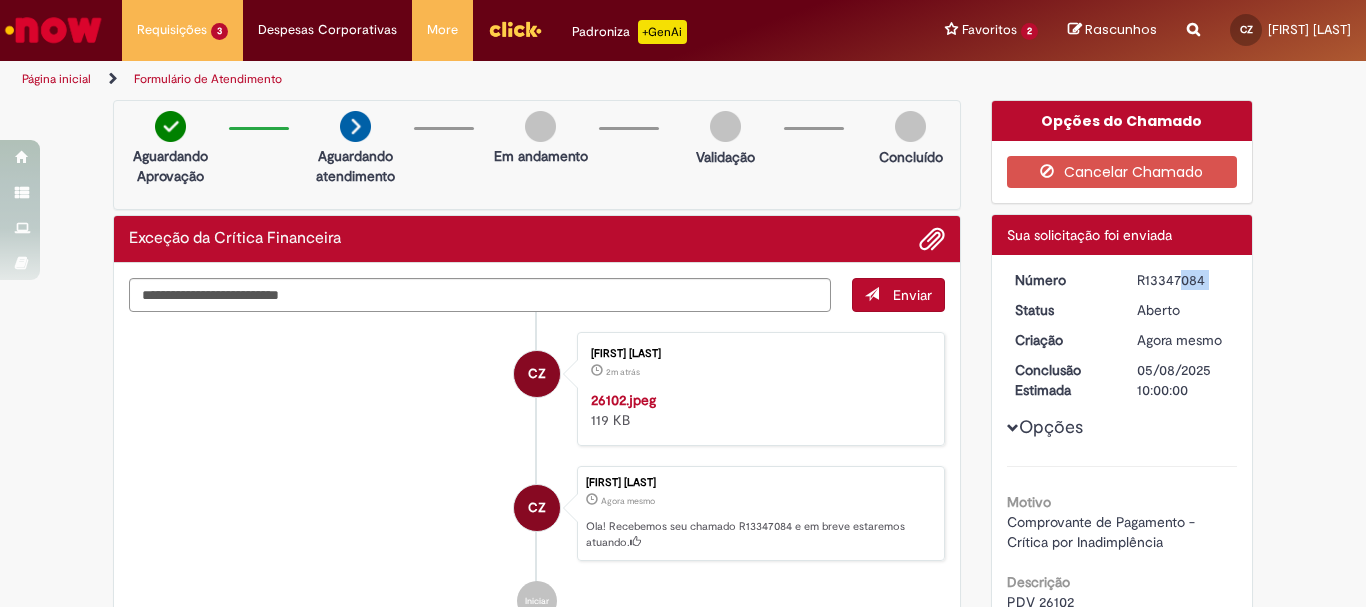 copy on "R13347084" 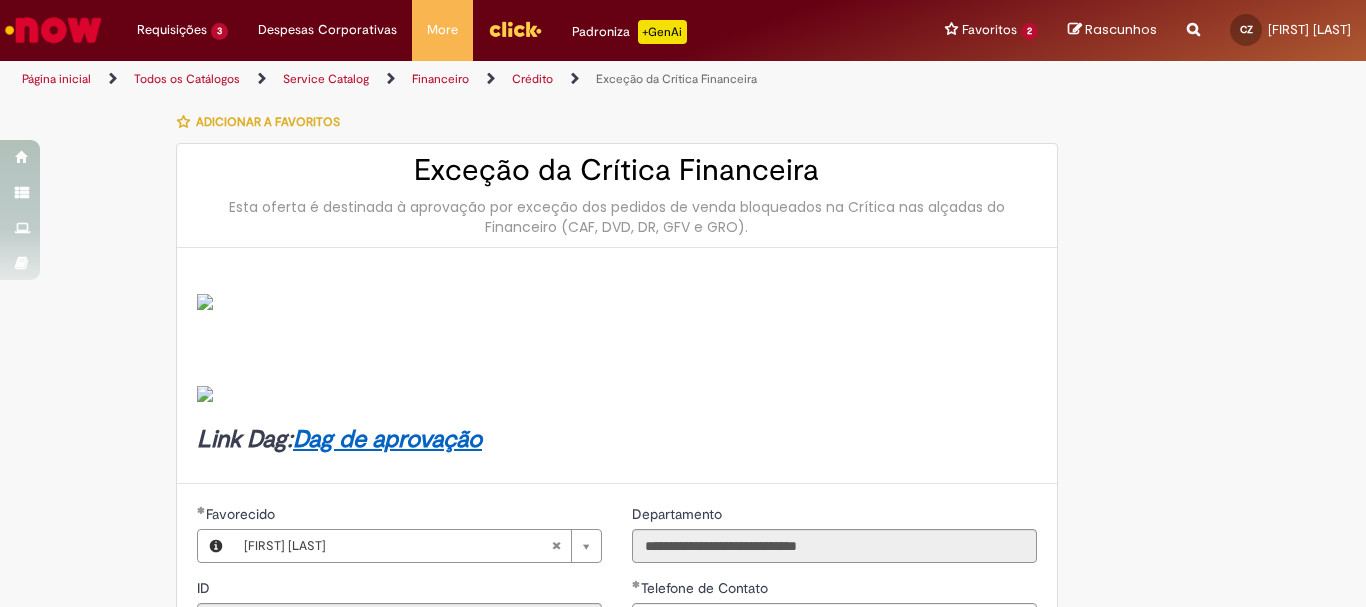 type on "**********" 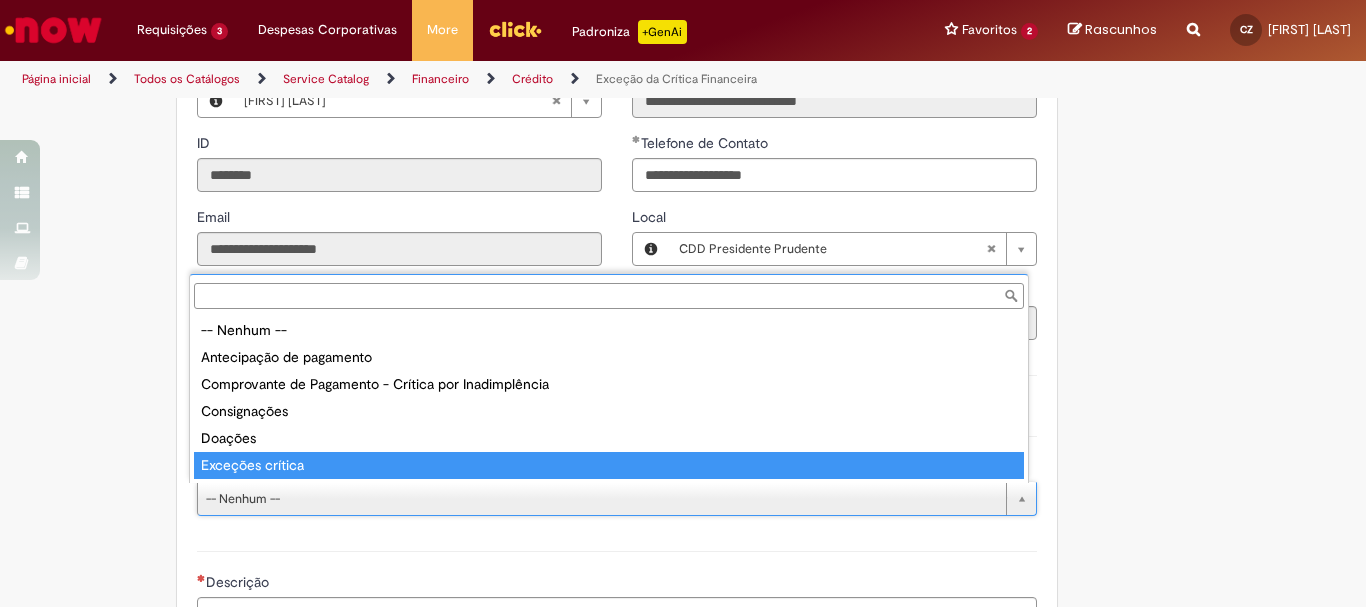 type on "**********" 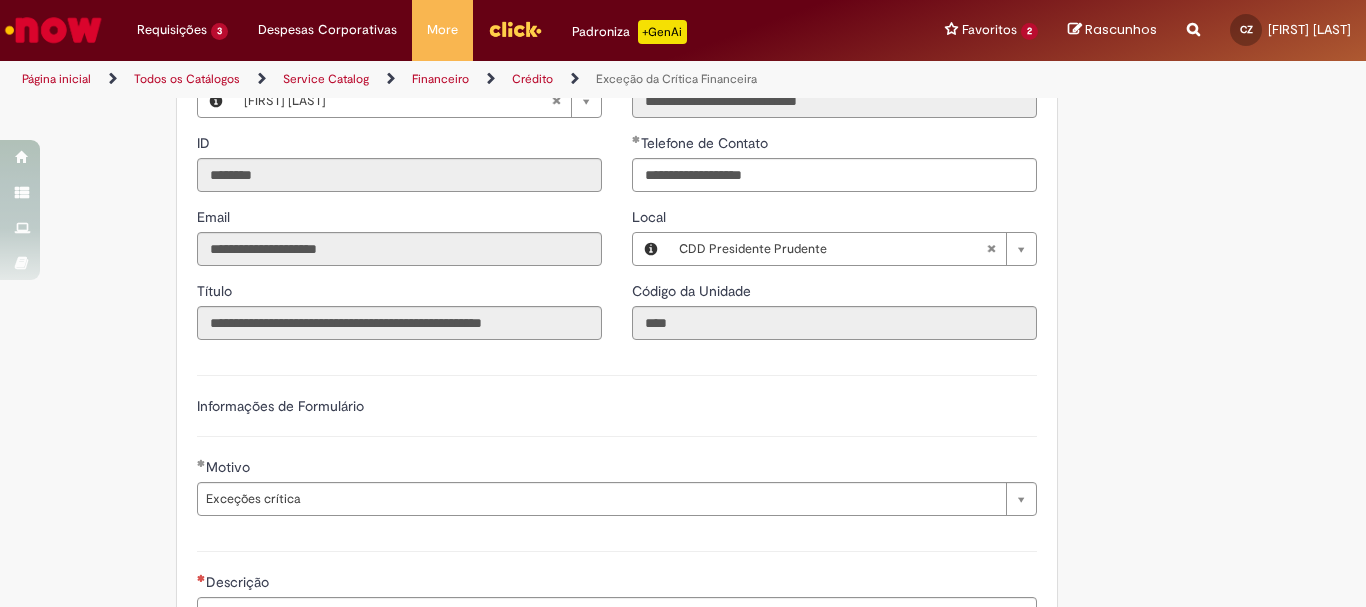 click on "**********" at bounding box center (683, 356) 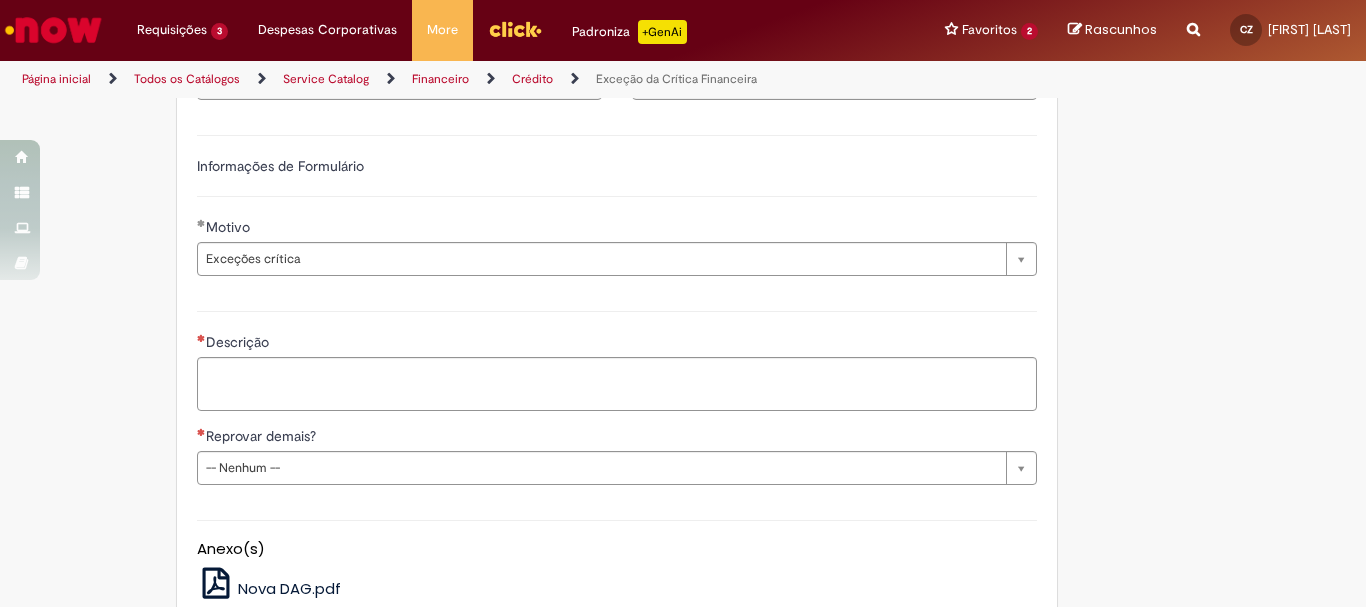 scroll, scrollTop: 725, scrollLeft: 0, axis: vertical 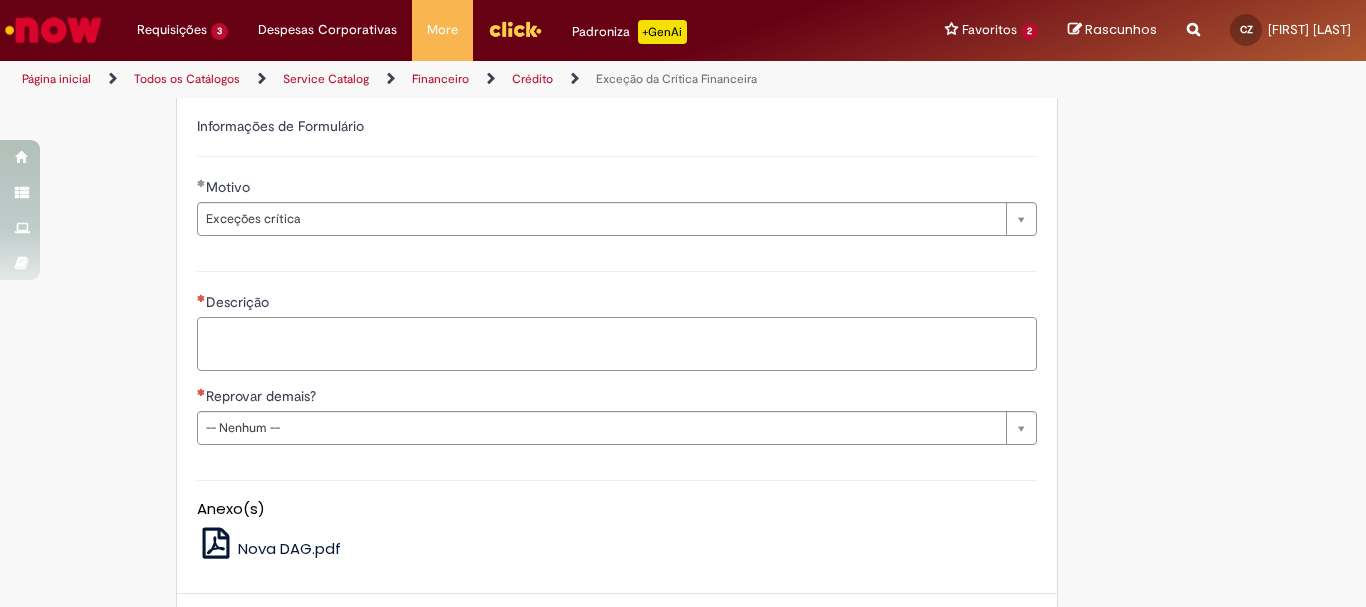 click on "Descrição" at bounding box center [617, 344] 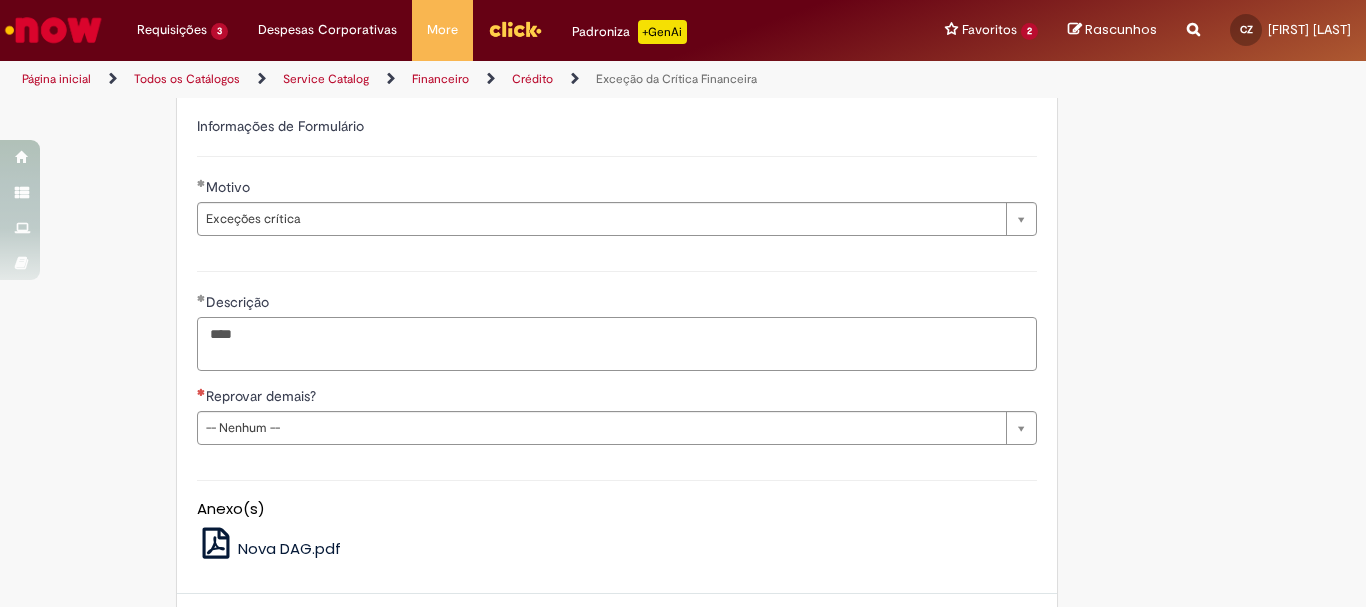 paste on "**********" 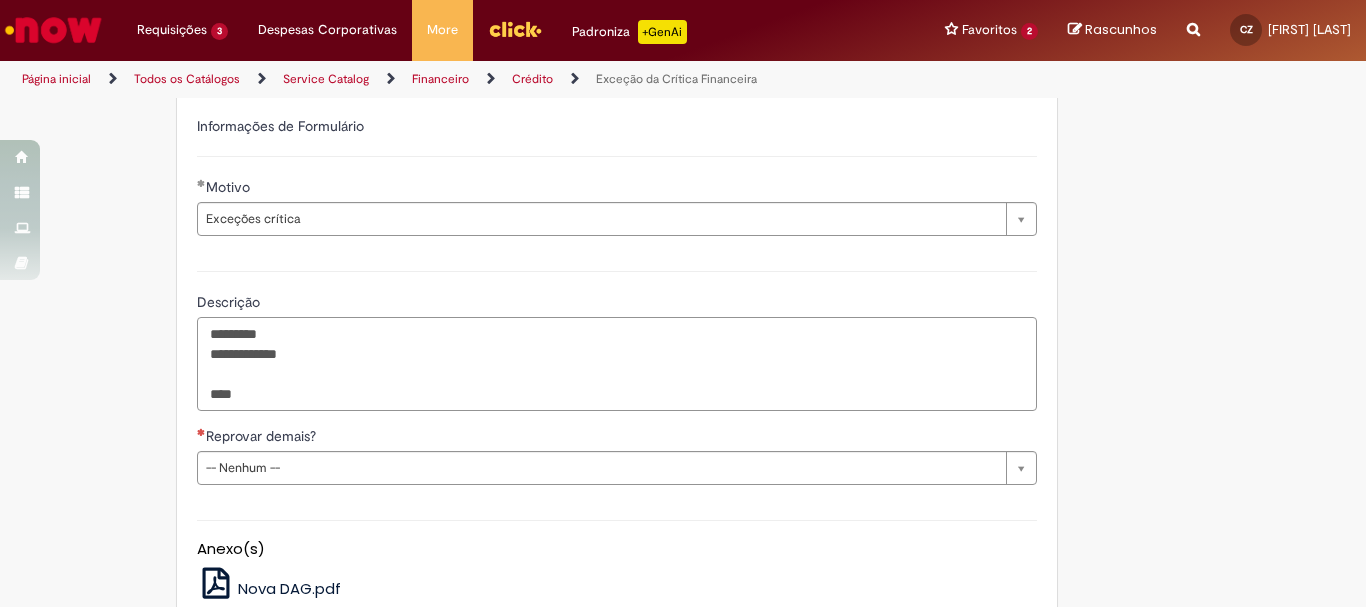 paste on "******" 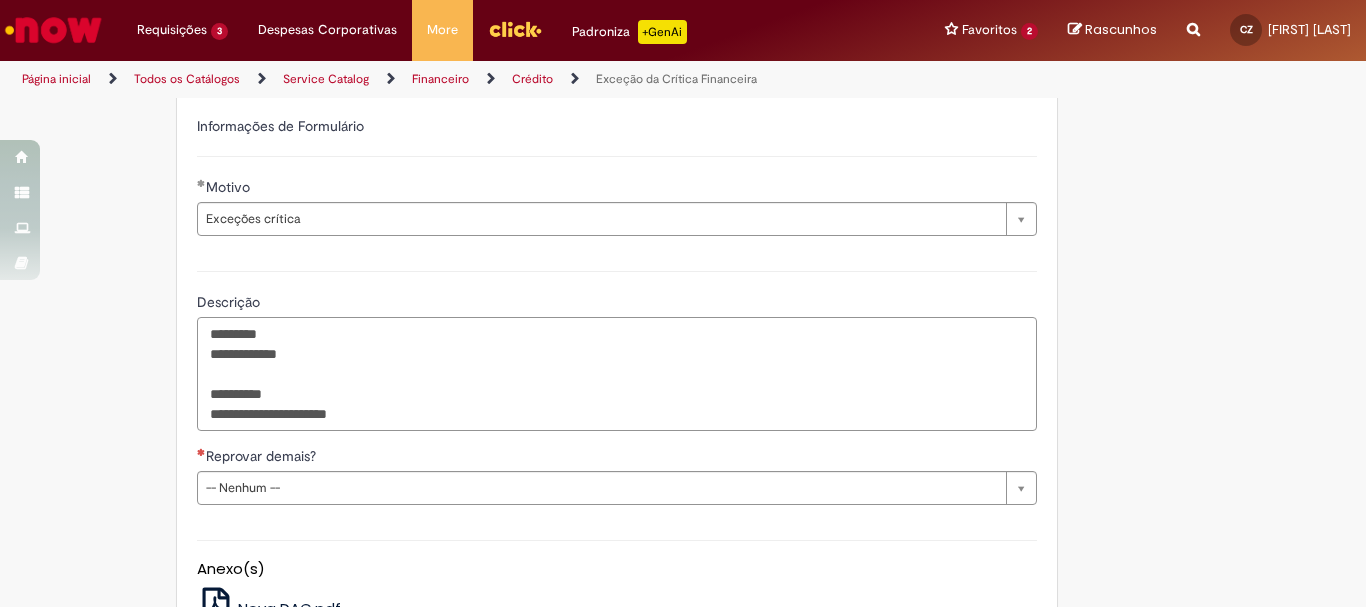 type on "**********" 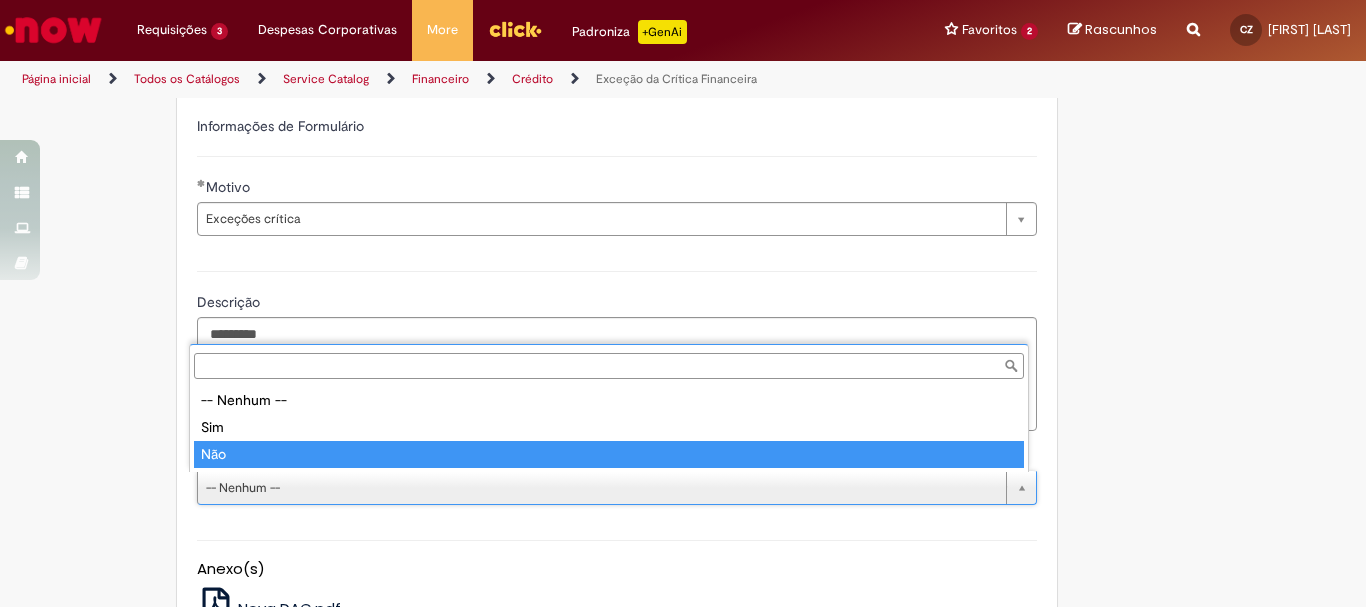 type on "***" 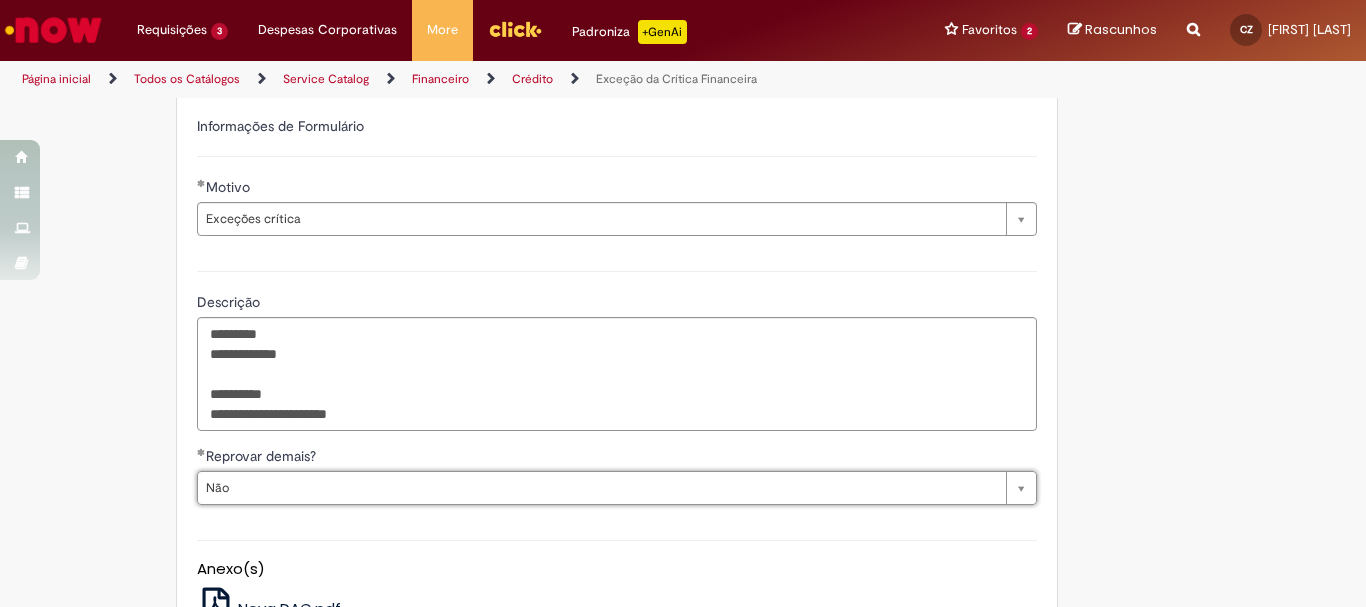 click on "**********" at bounding box center [683, 106] 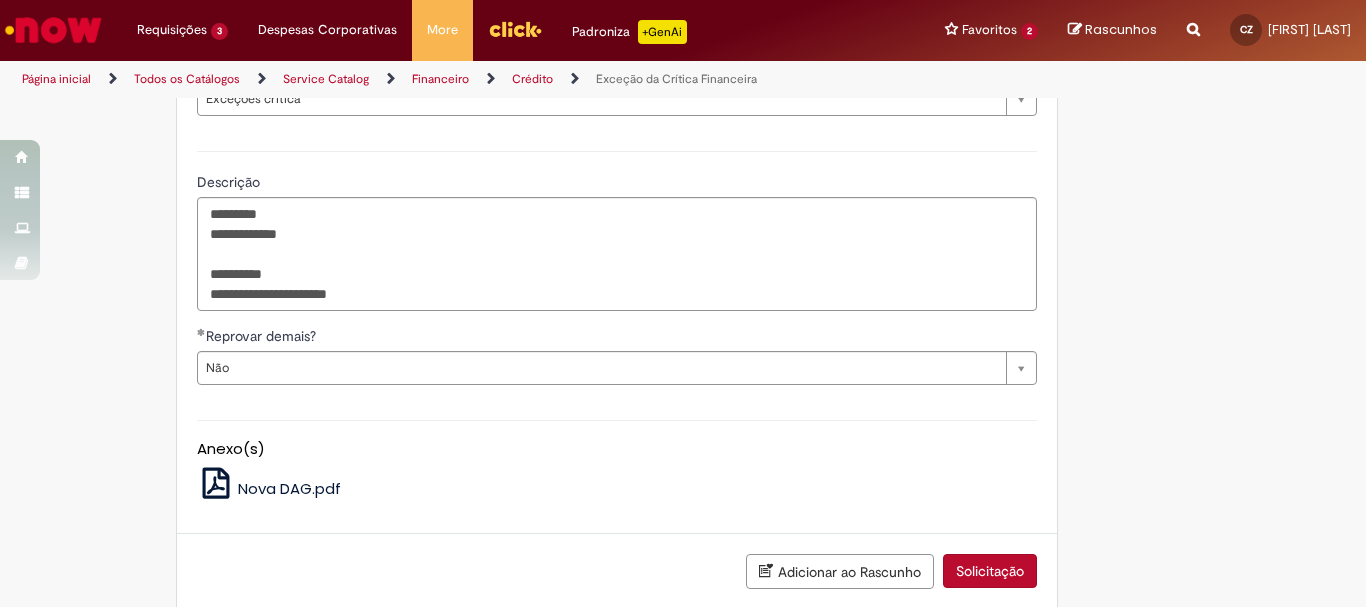 scroll, scrollTop: 885, scrollLeft: 0, axis: vertical 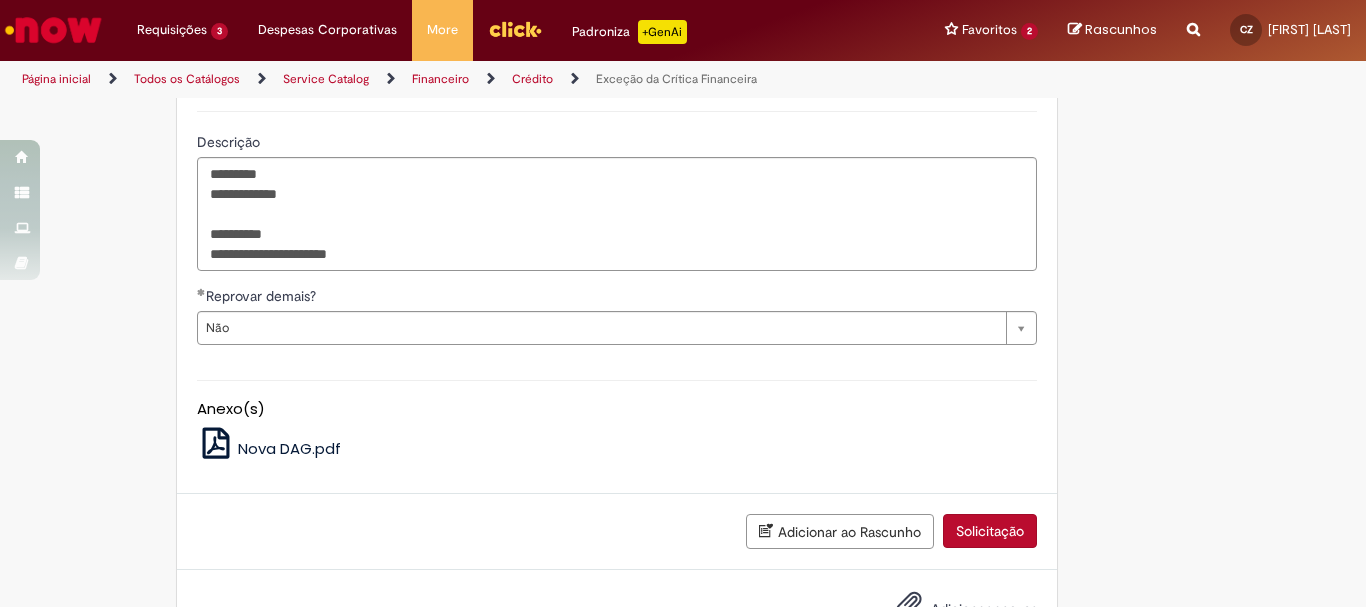 click on "Solicitação" at bounding box center [990, 531] 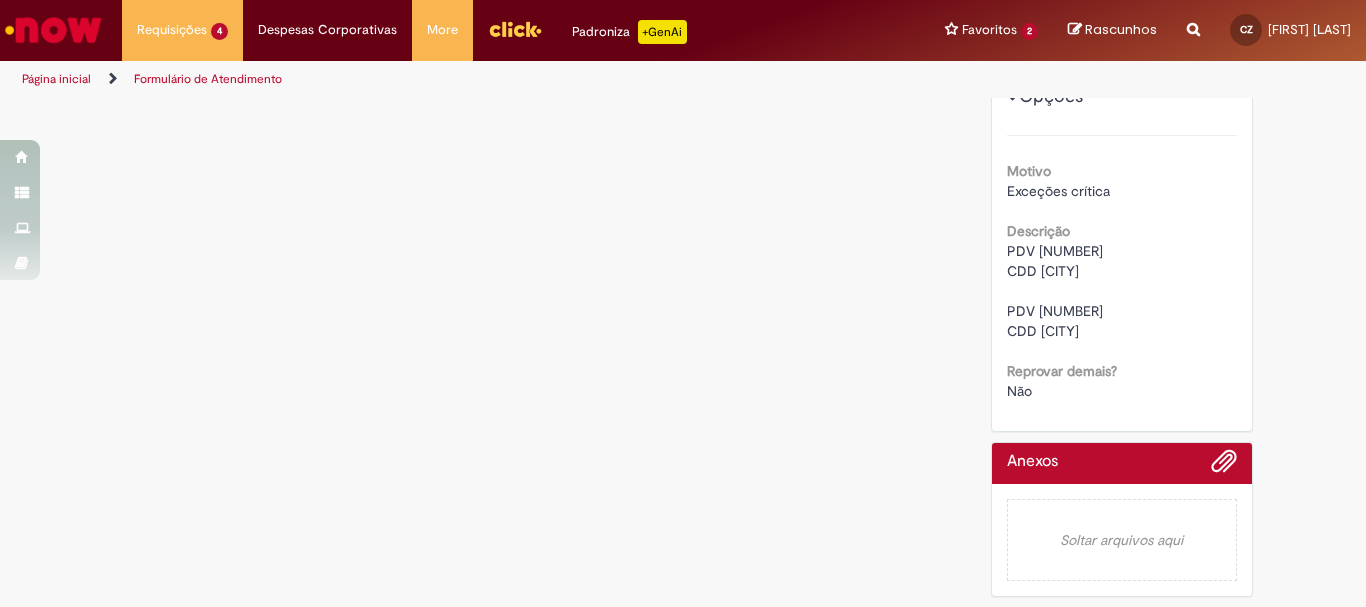 scroll, scrollTop: 0, scrollLeft: 0, axis: both 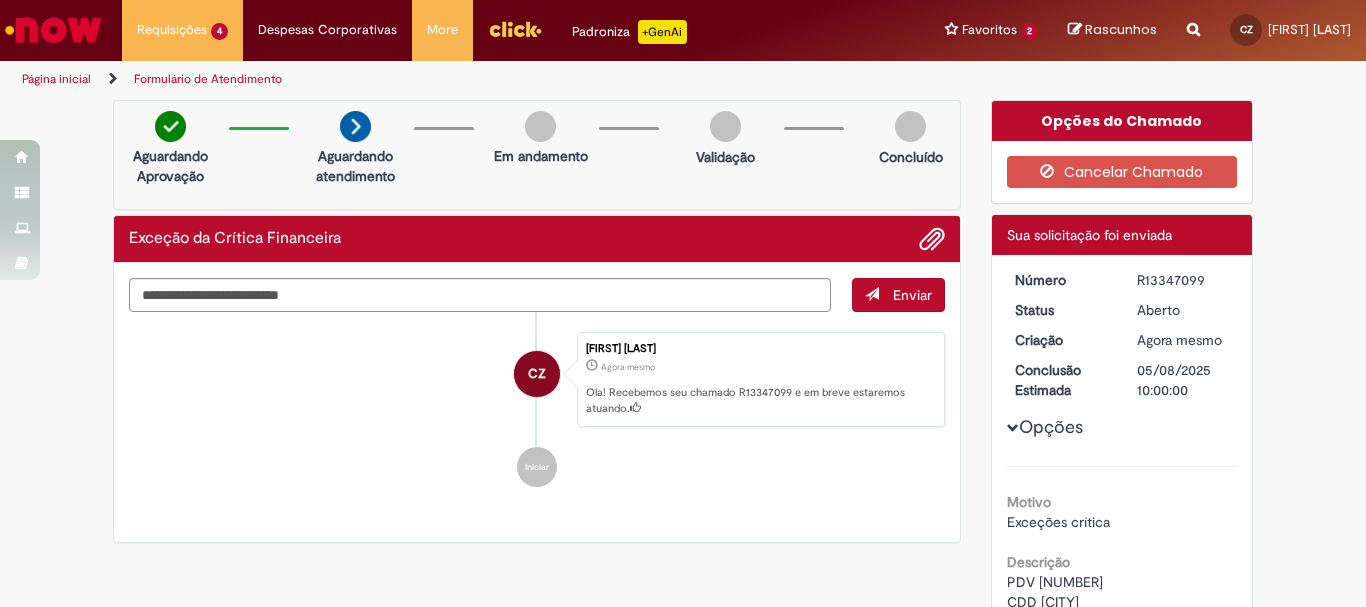 click on "R13347099" at bounding box center [1183, 280] 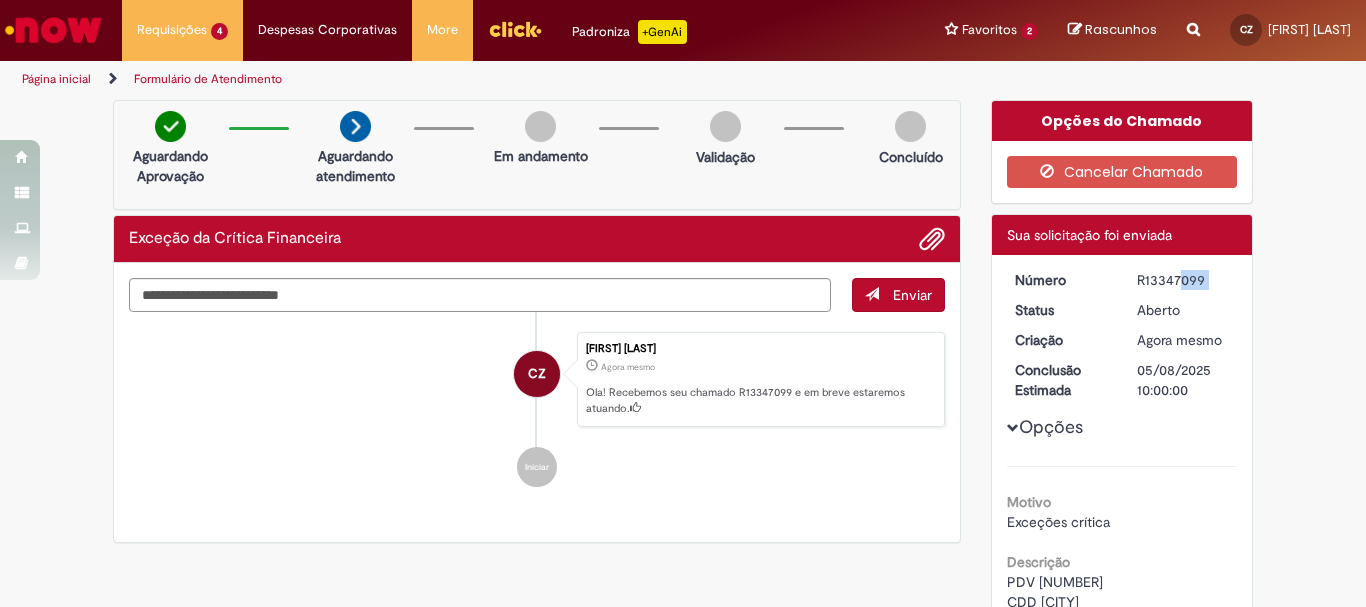click on "R13347099" at bounding box center (1183, 280) 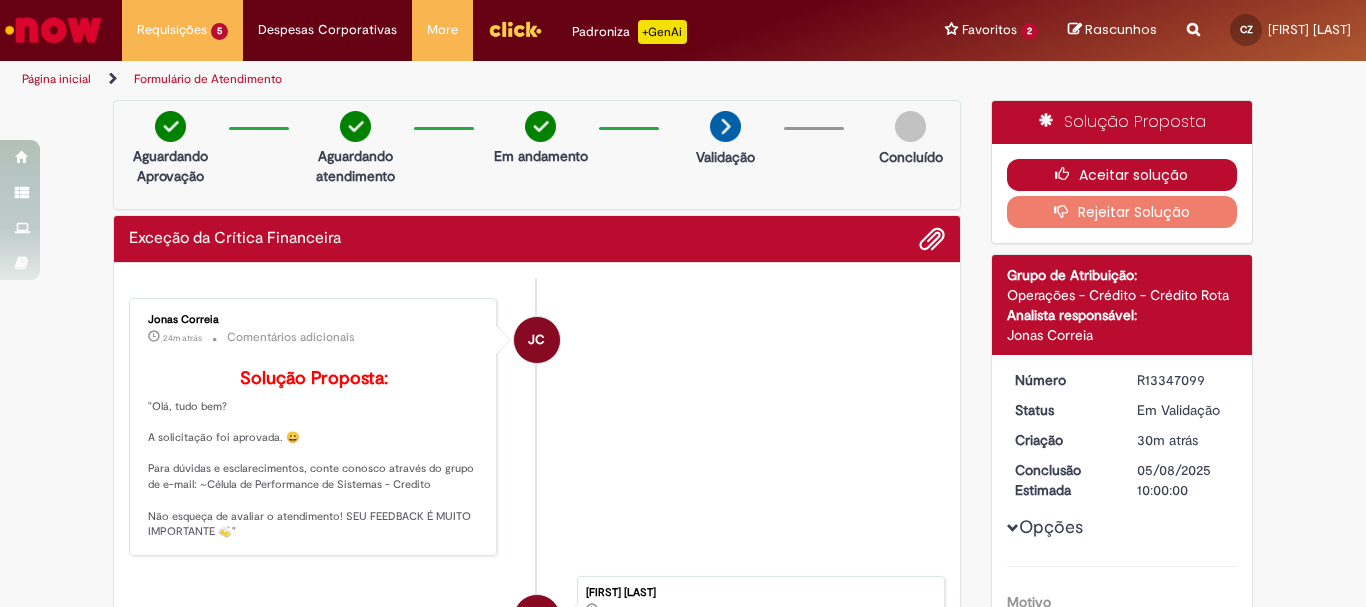 click on "Aceitar solução" at bounding box center (1122, 175) 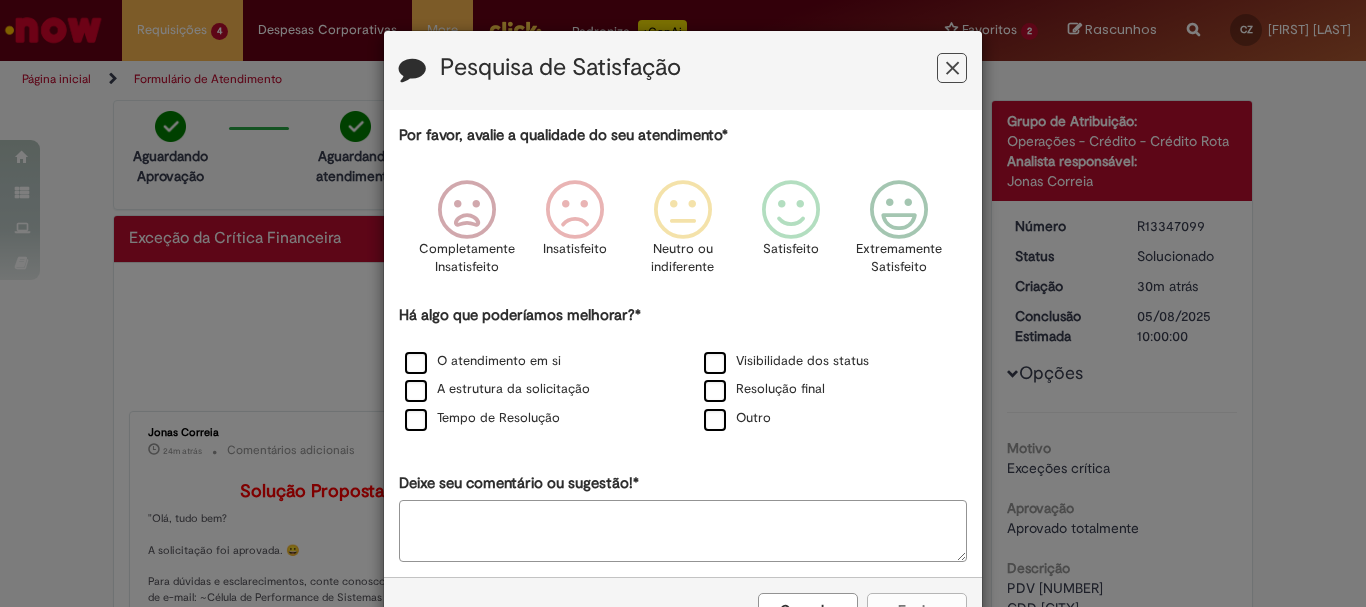 click at bounding box center [952, 68] 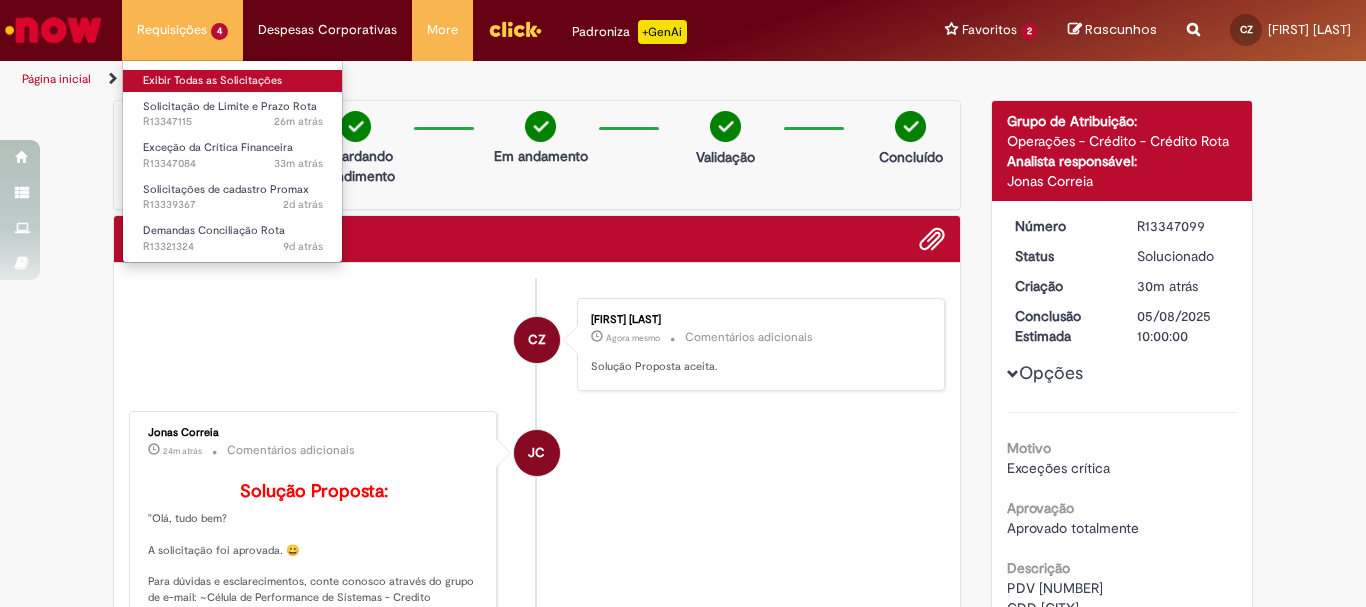click on "Exibir Todas as Solicitações" at bounding box center [233, 81] 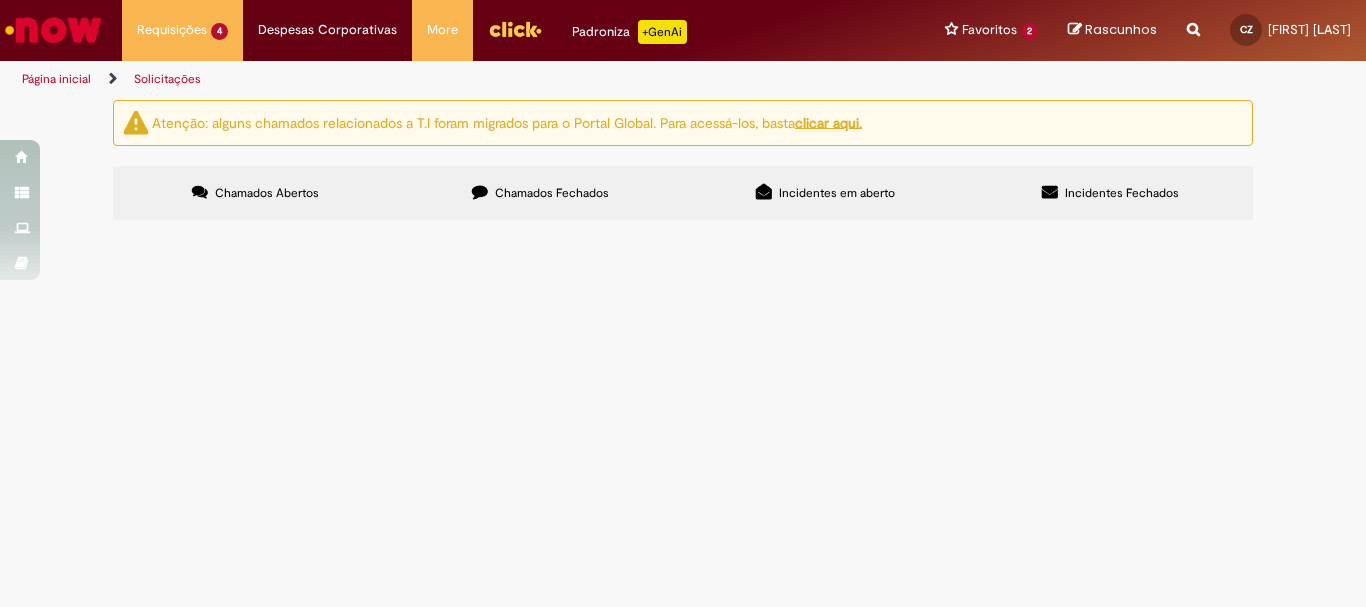 click on "PDV [NUMBER]
CDD [CITY]" at bounding box center (0, 0) 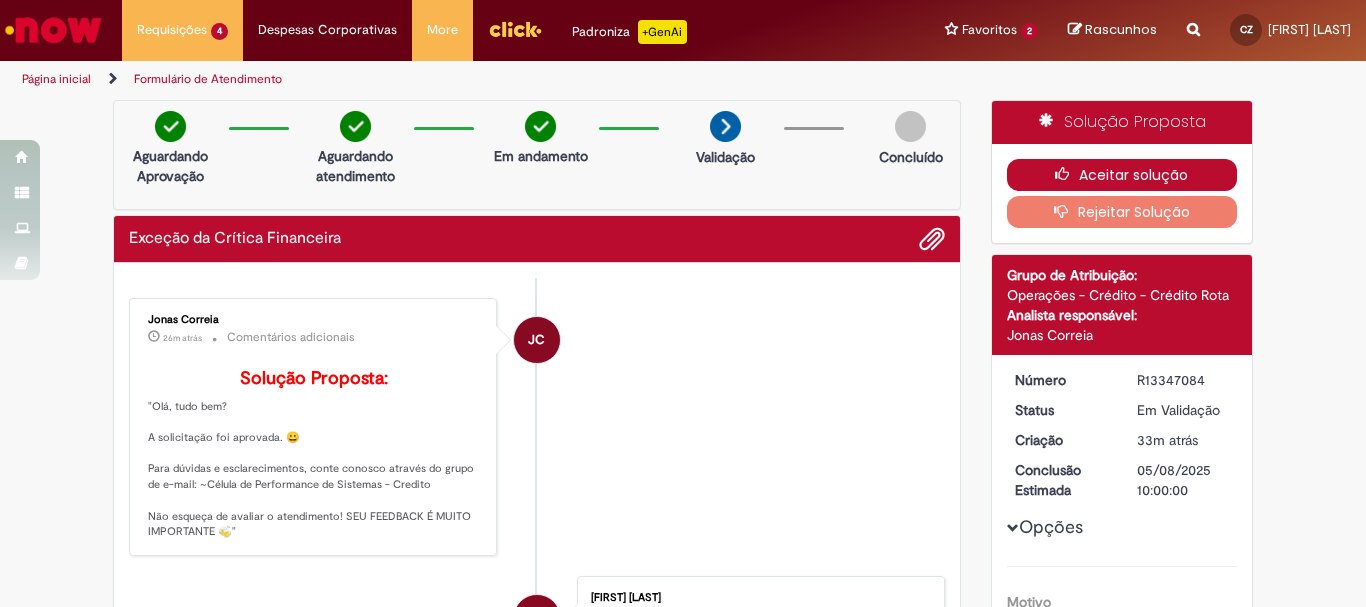 click on "Aceitar solução" at bounding box center (1122, 175) 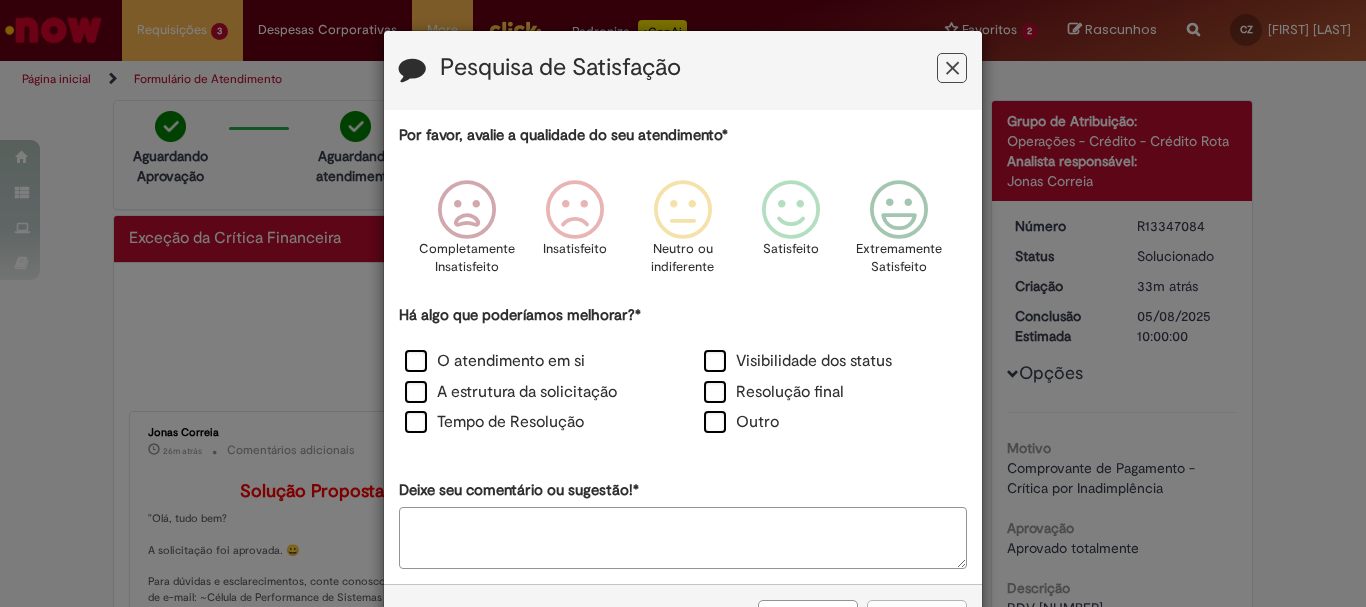 click at bounding box center (952, 68) 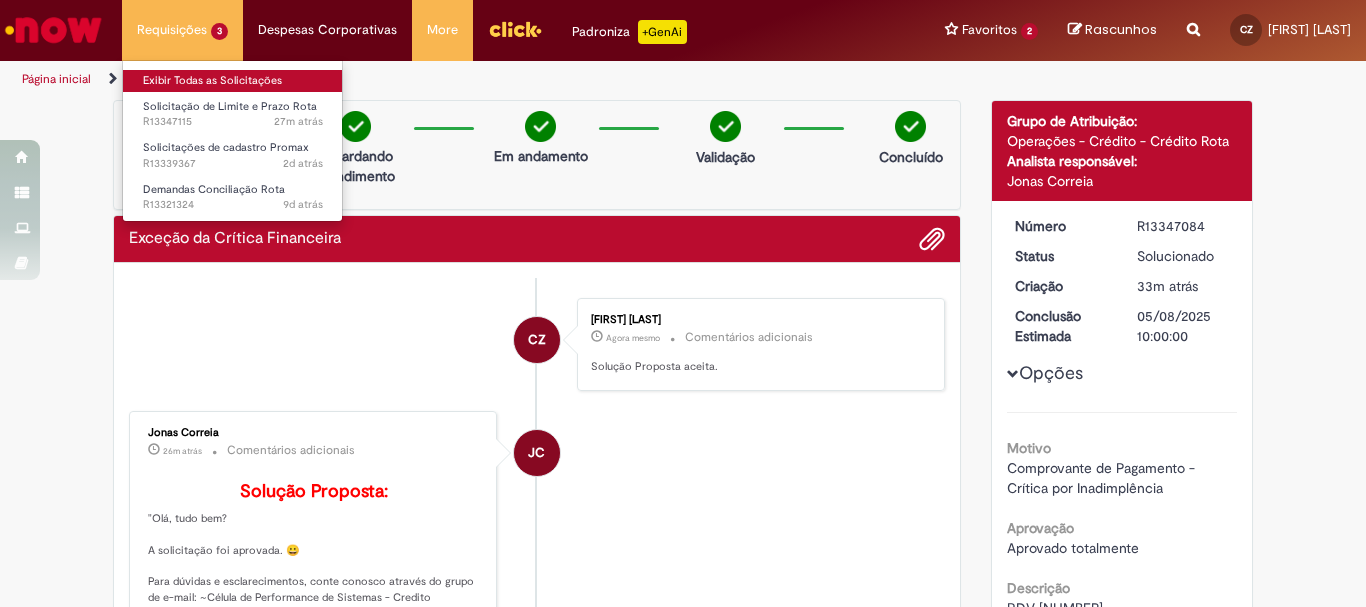 click on "Exibir Todas as Solicitações" at bounding box center [233, 81] 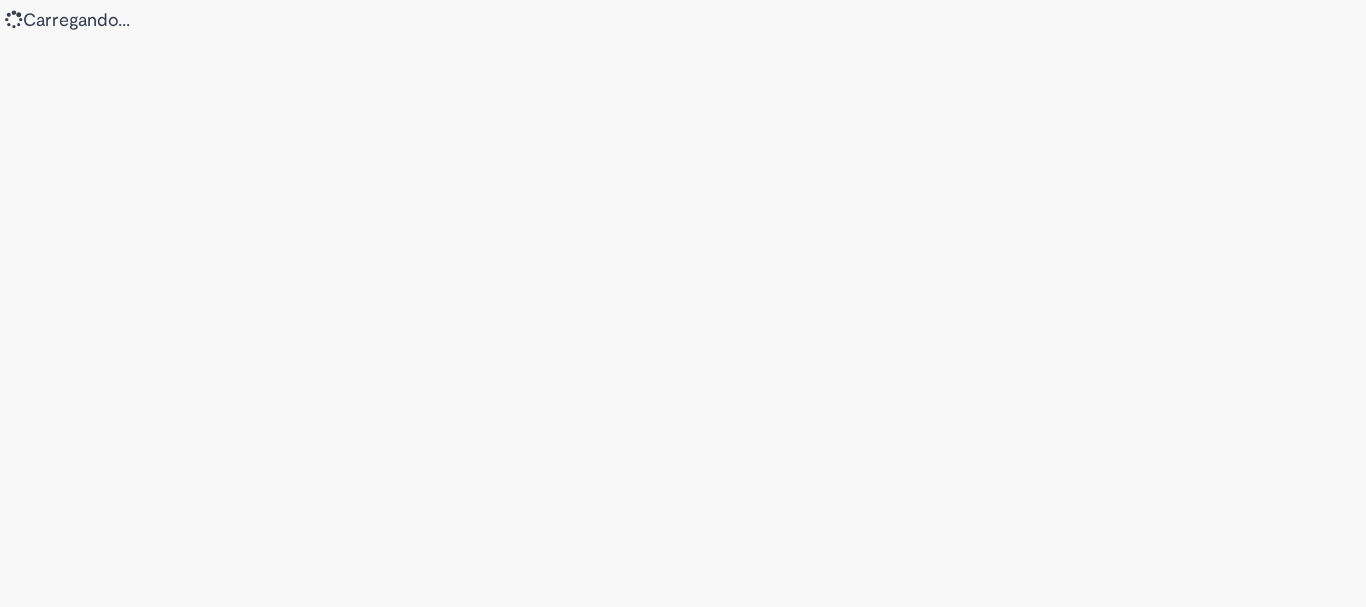 scroll, scrollTop: 0, scrollLeft: 0, axis: both 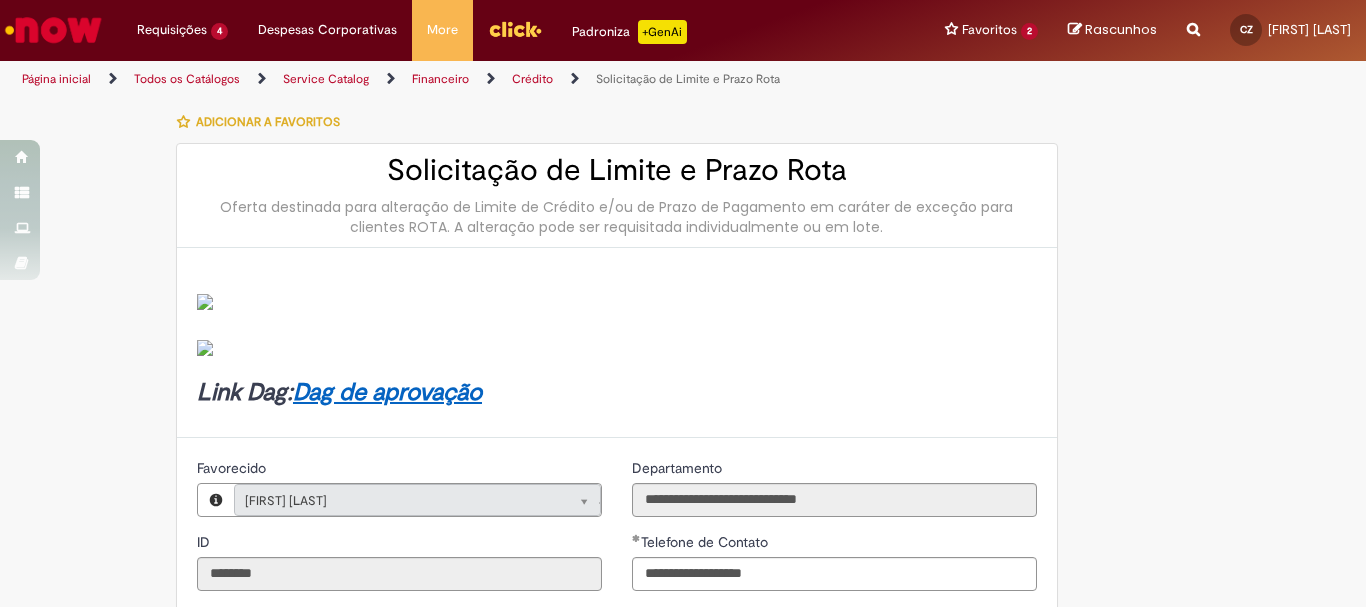 click on "**********" at bounding box center [683, 808] 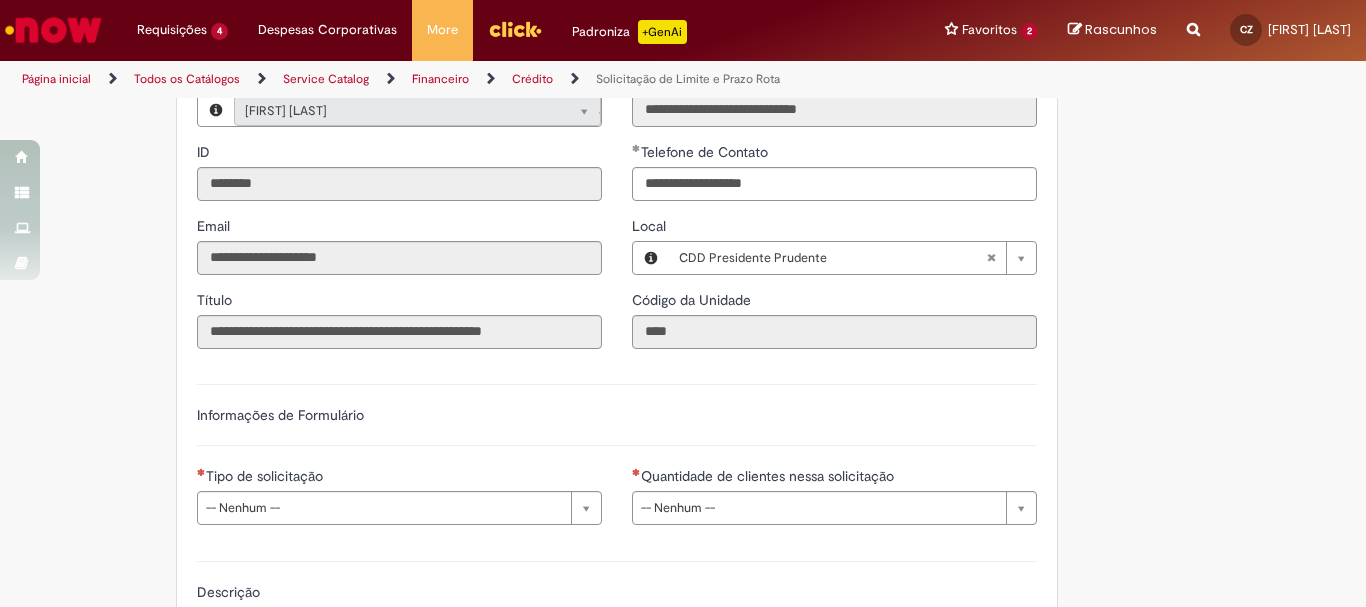 scroll, scrollTop: 430, scrollLeft: 0, axis: vertical 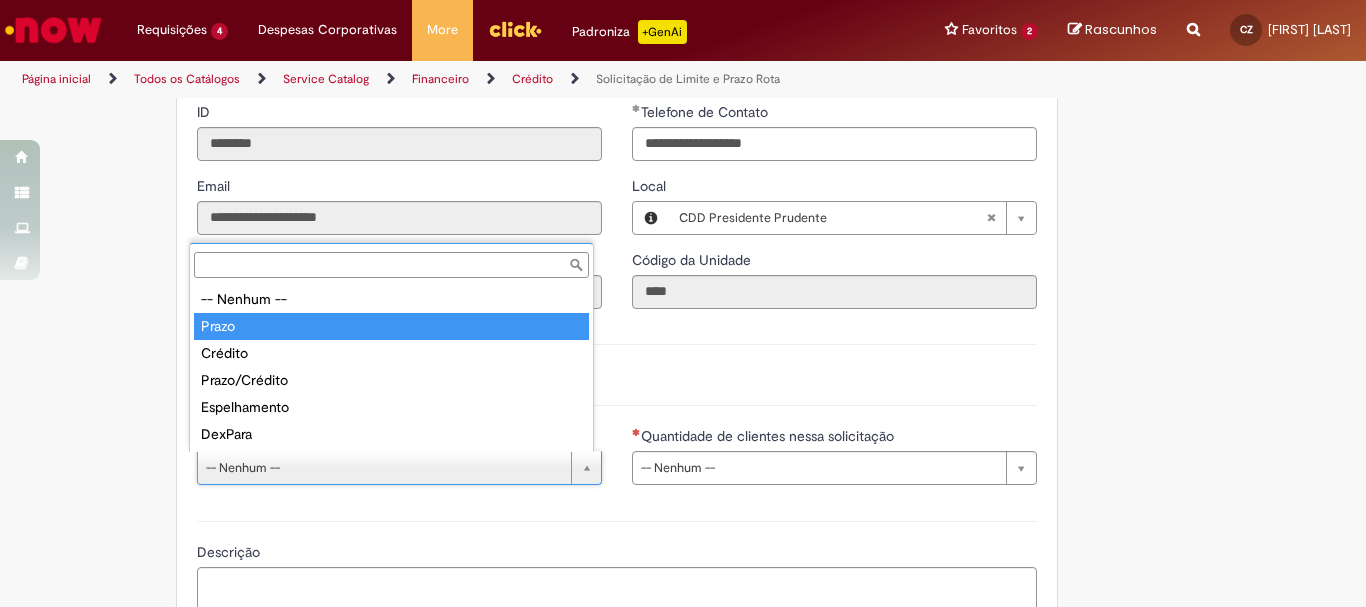 type on "*****" 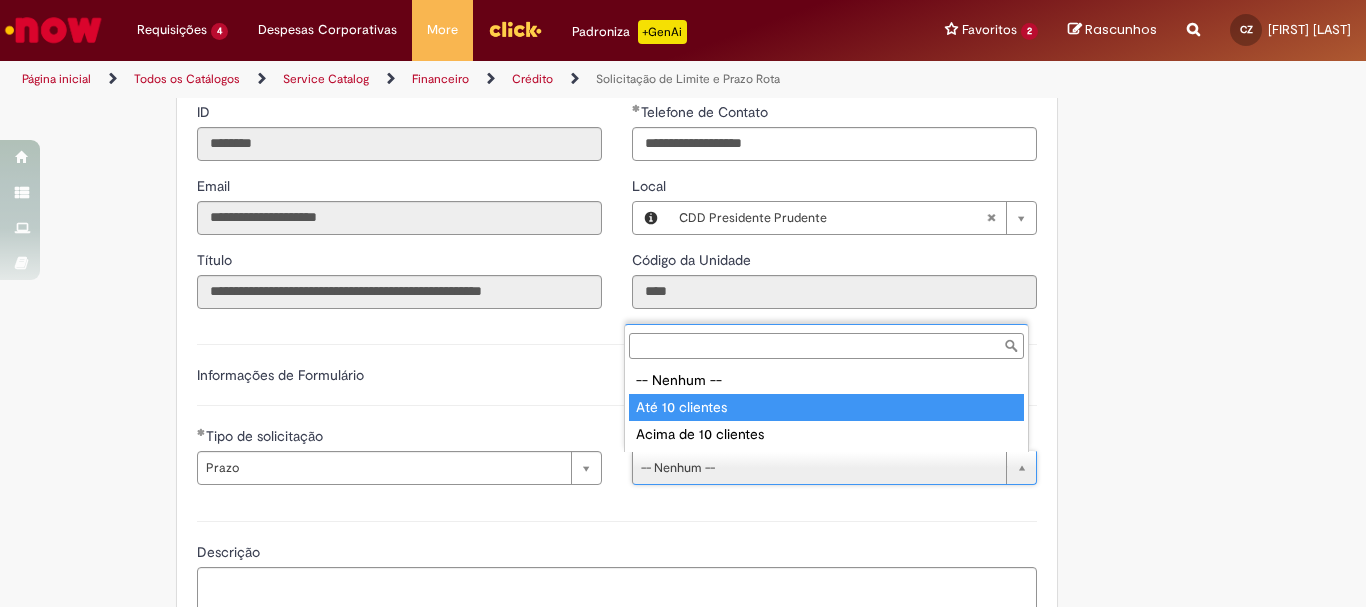 type on "**********" 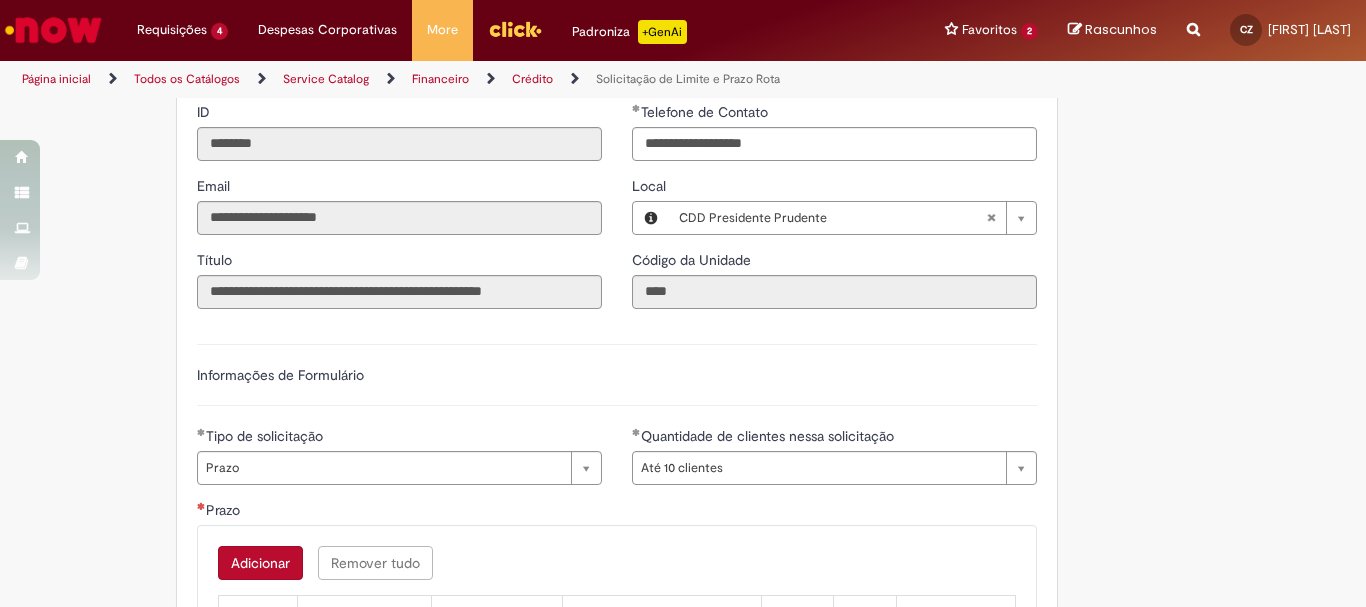 click on "**********" at bounding box center (683, 484) 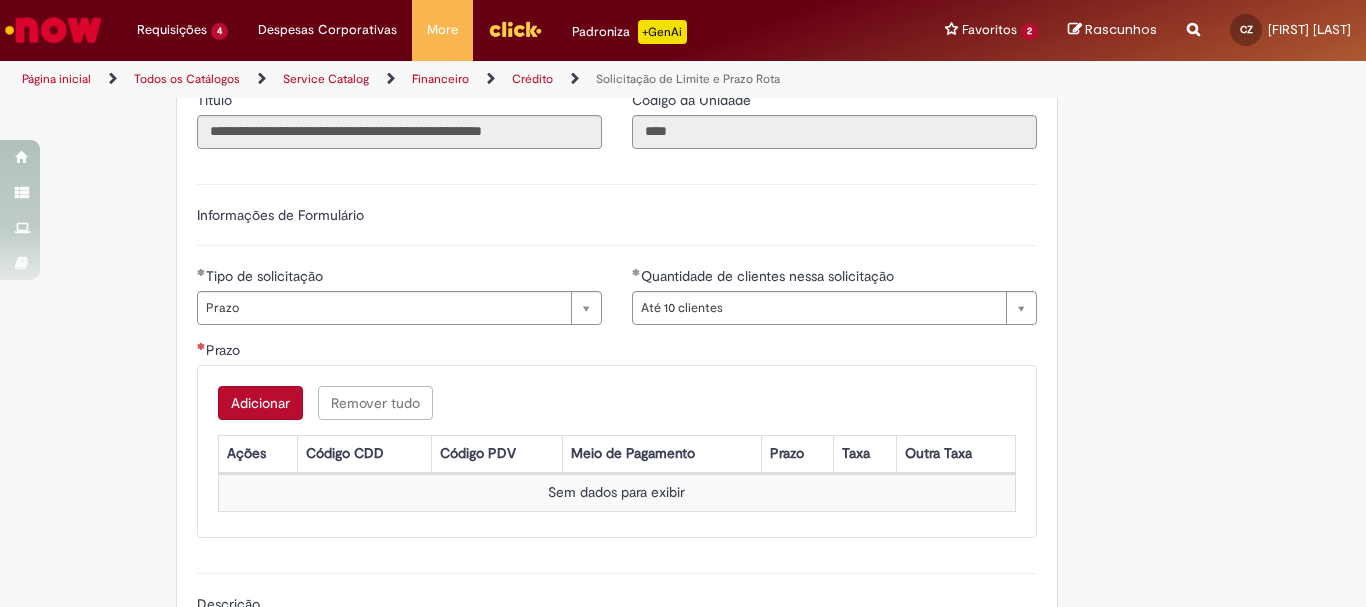 scroll, scrollTop: 630, scrollLeft: 0, axis: vertical 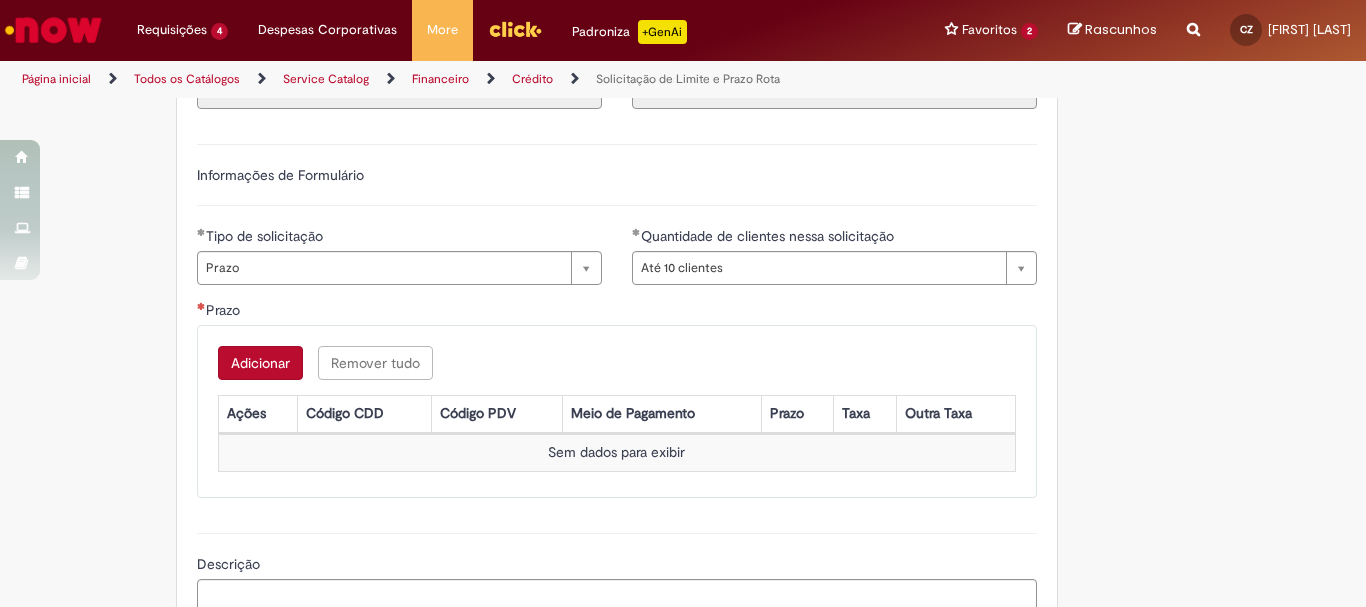 click on "Adicionar" at bounding box center [260, 363] 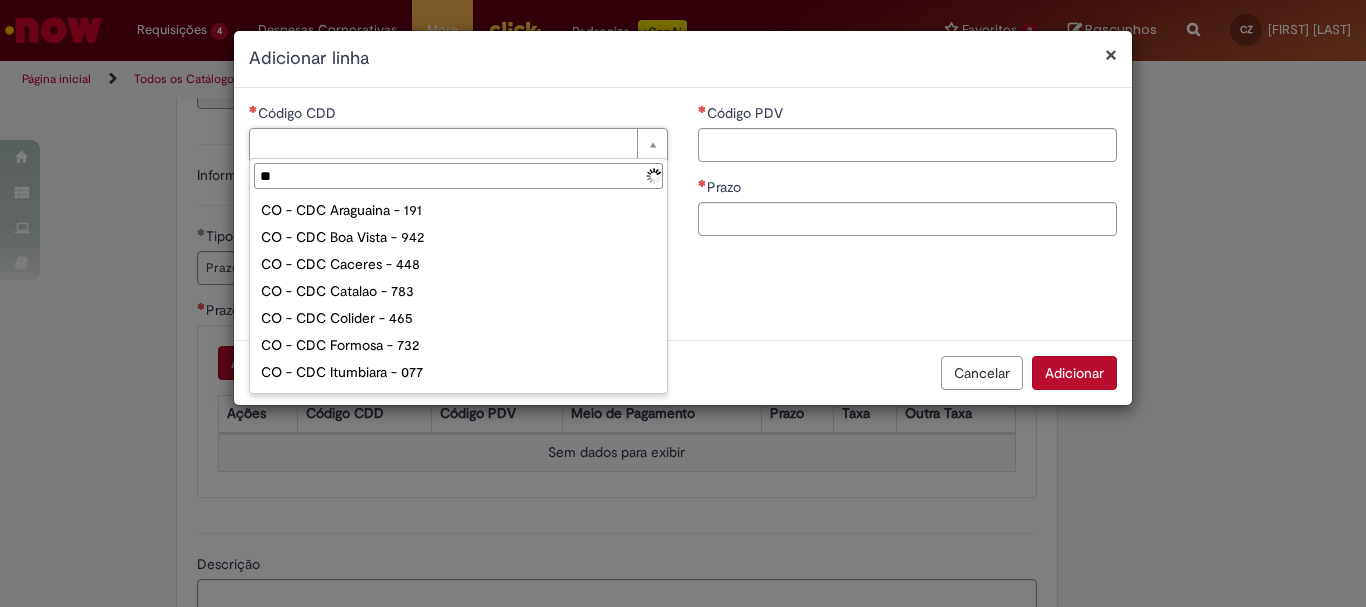 type on "***" 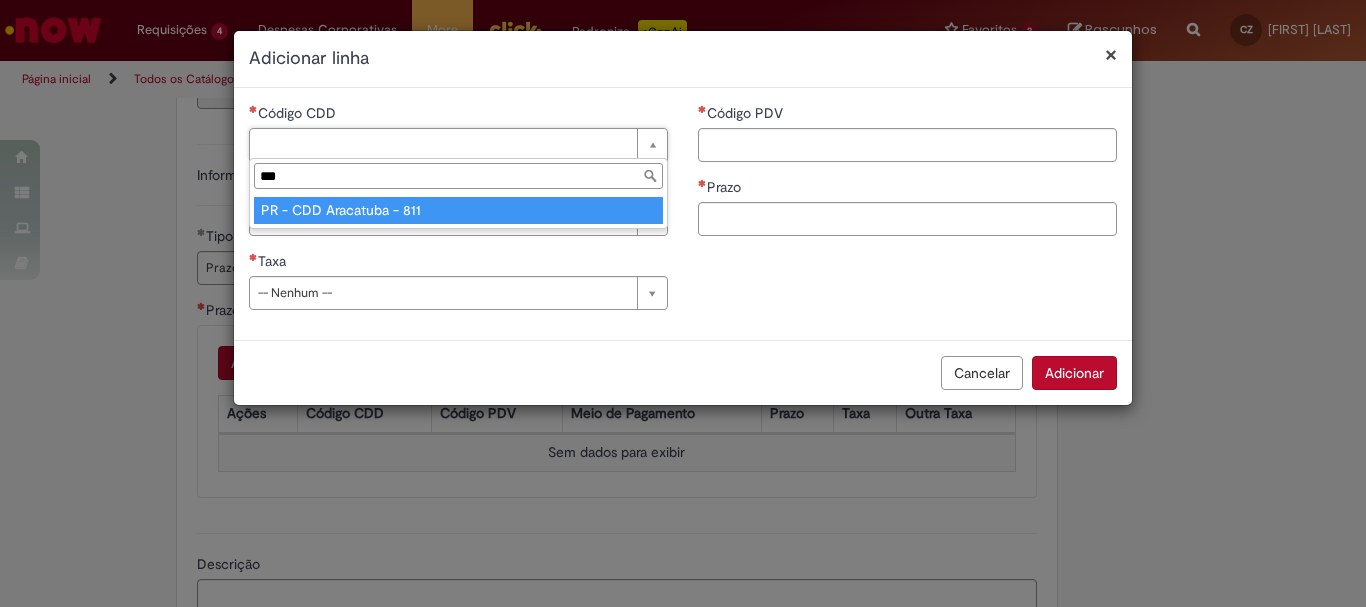 type on "**********" 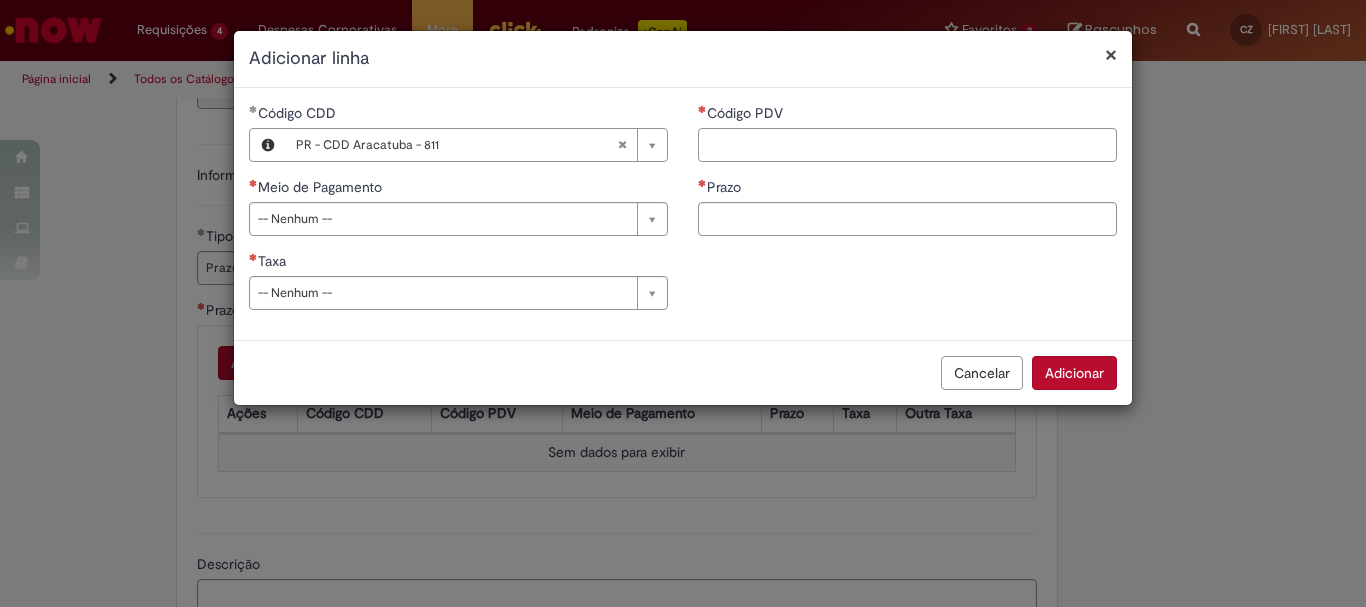 click on "Código PDV" at bounding box center (907, 145) 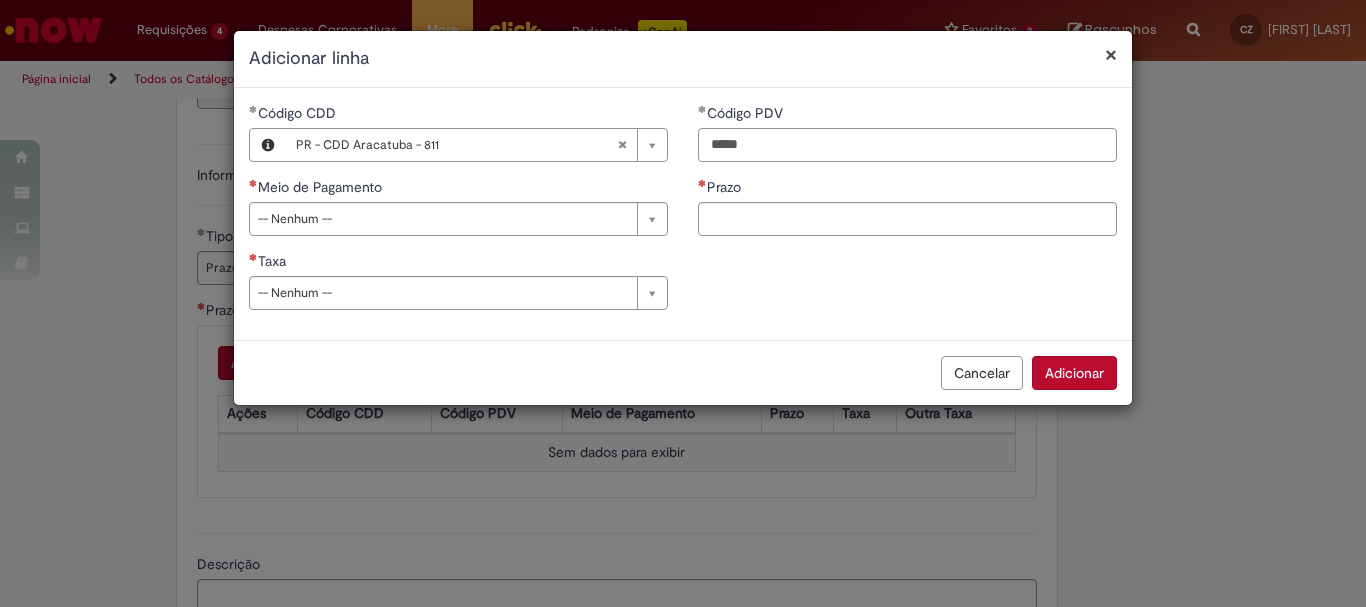 type on "*****" 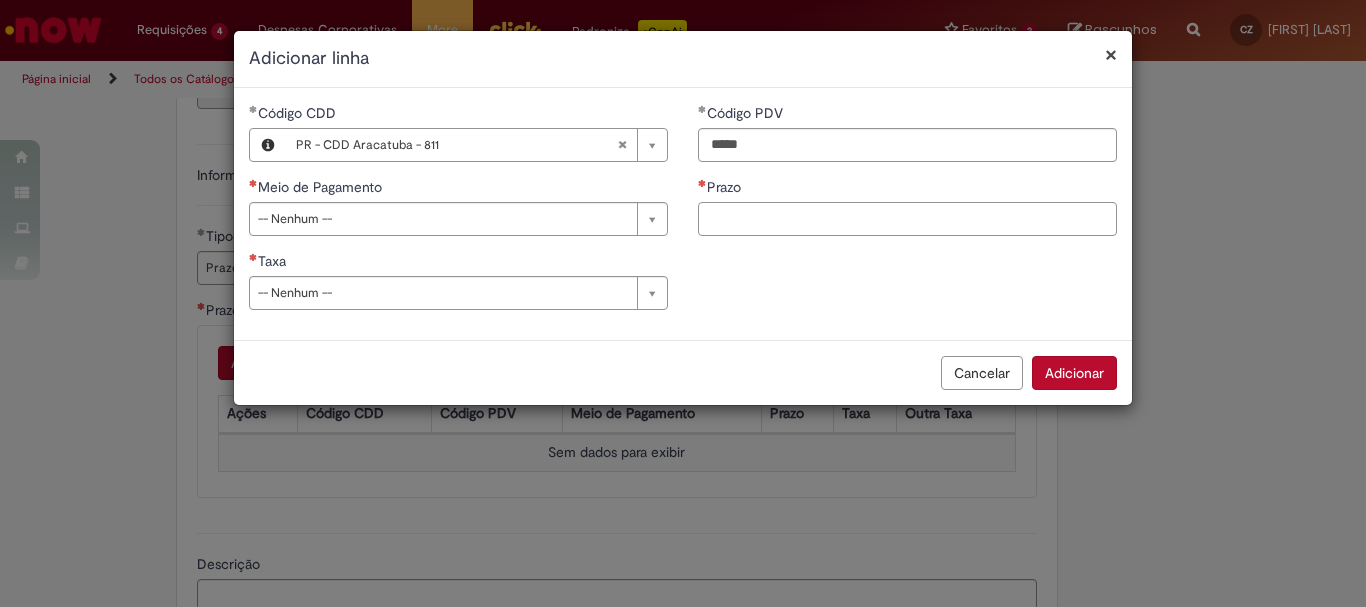 click on "Prazo" at bounding box center (907, 219) 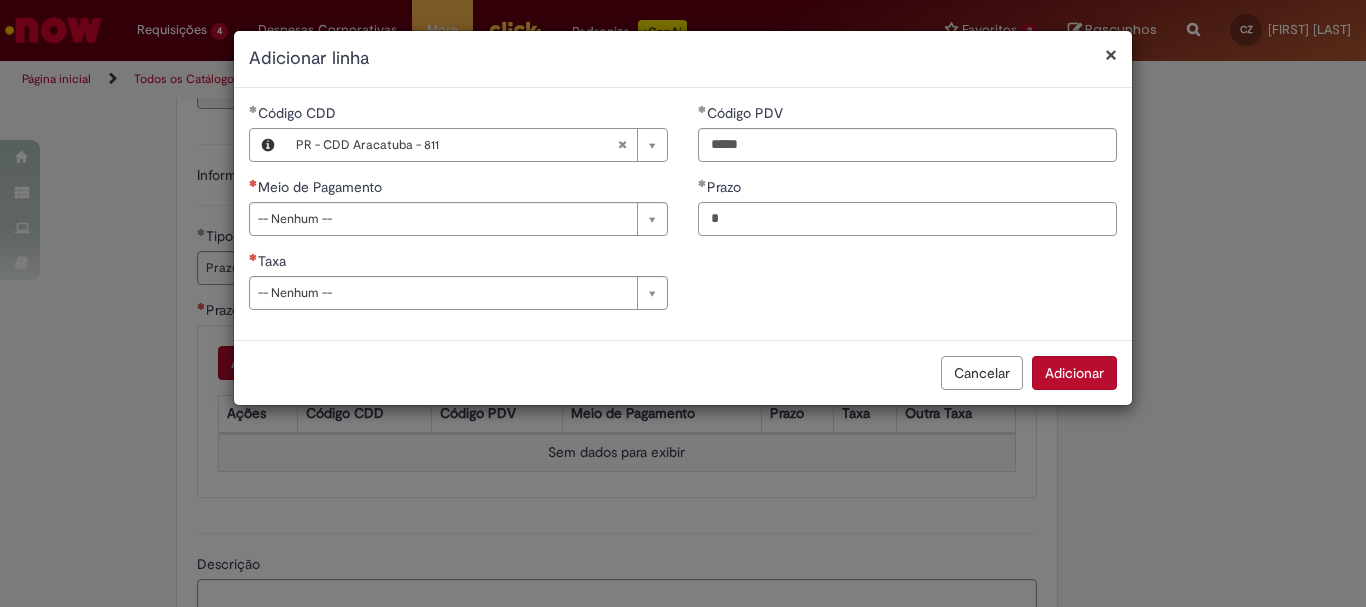 type on "*" 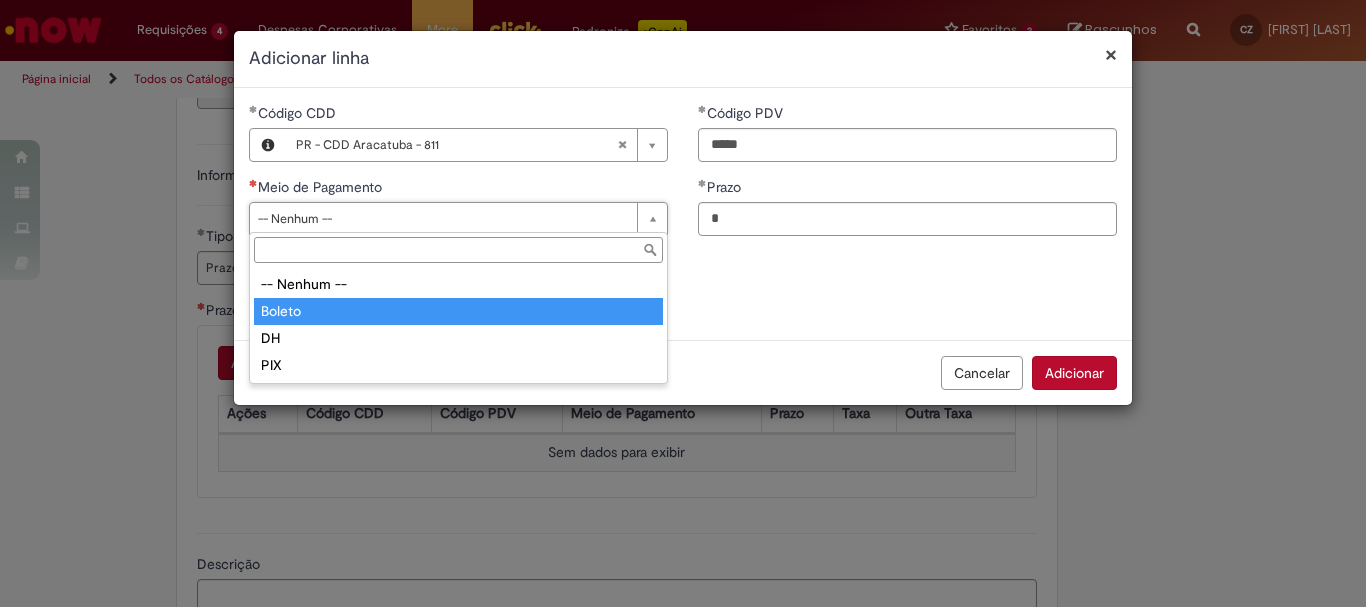 type on "******" 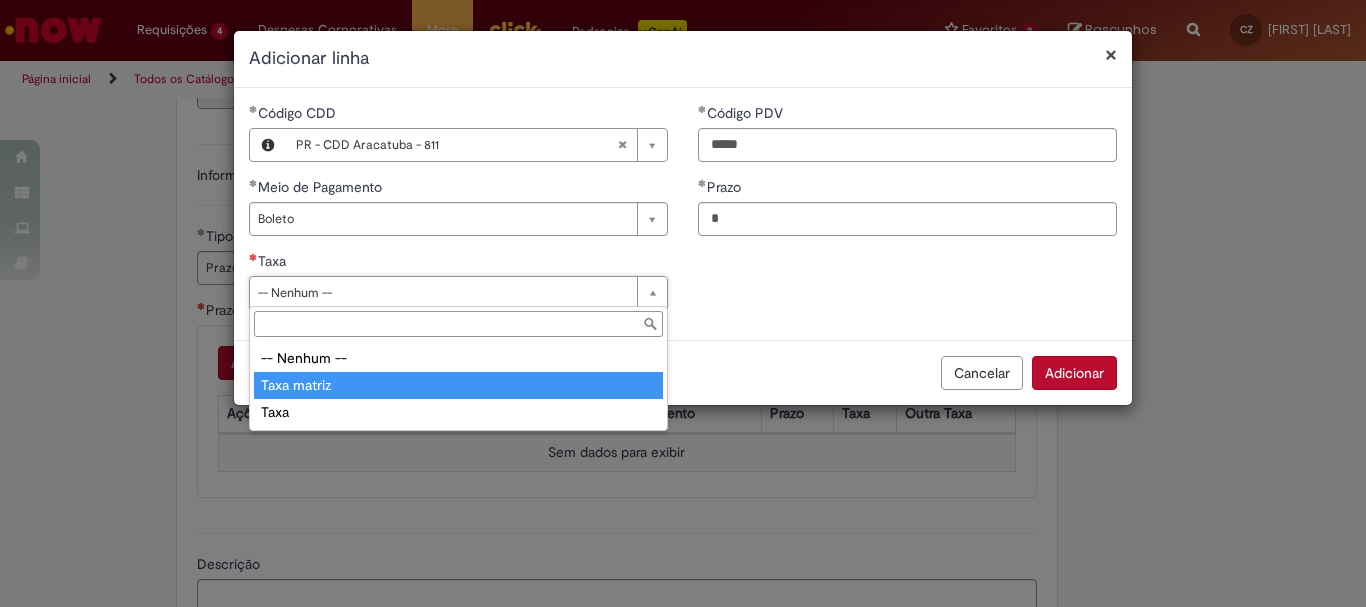 type on "**********" 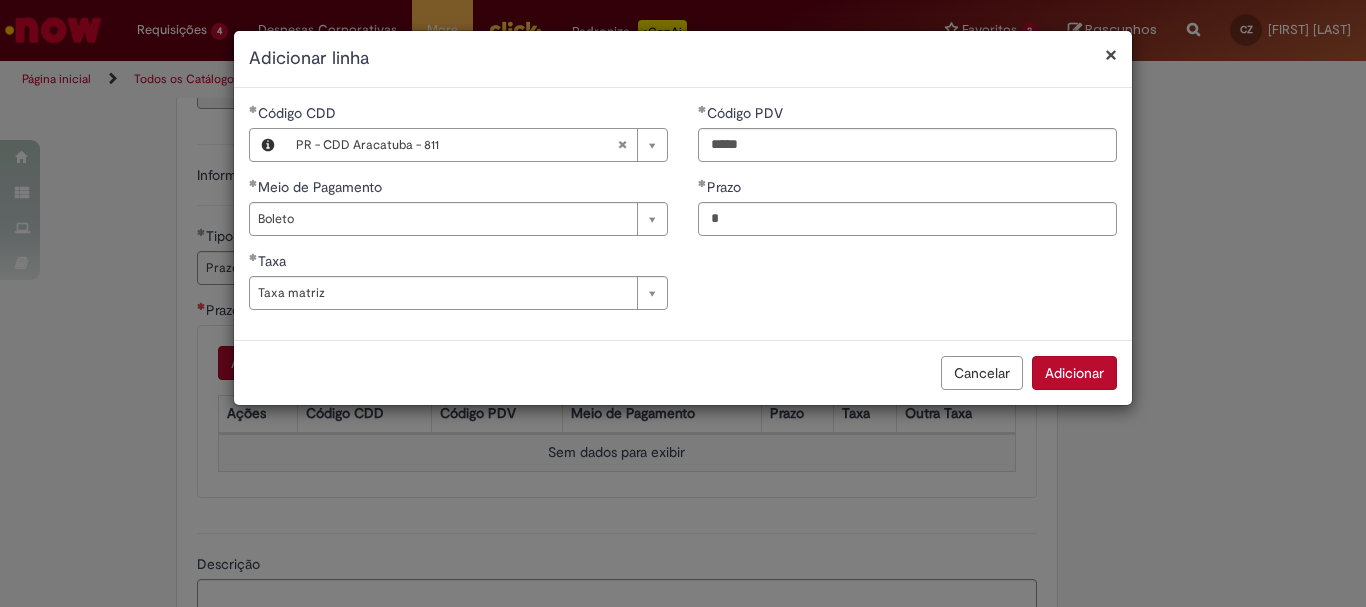 click on "Adicionar" at bounding box center (1074, 373) 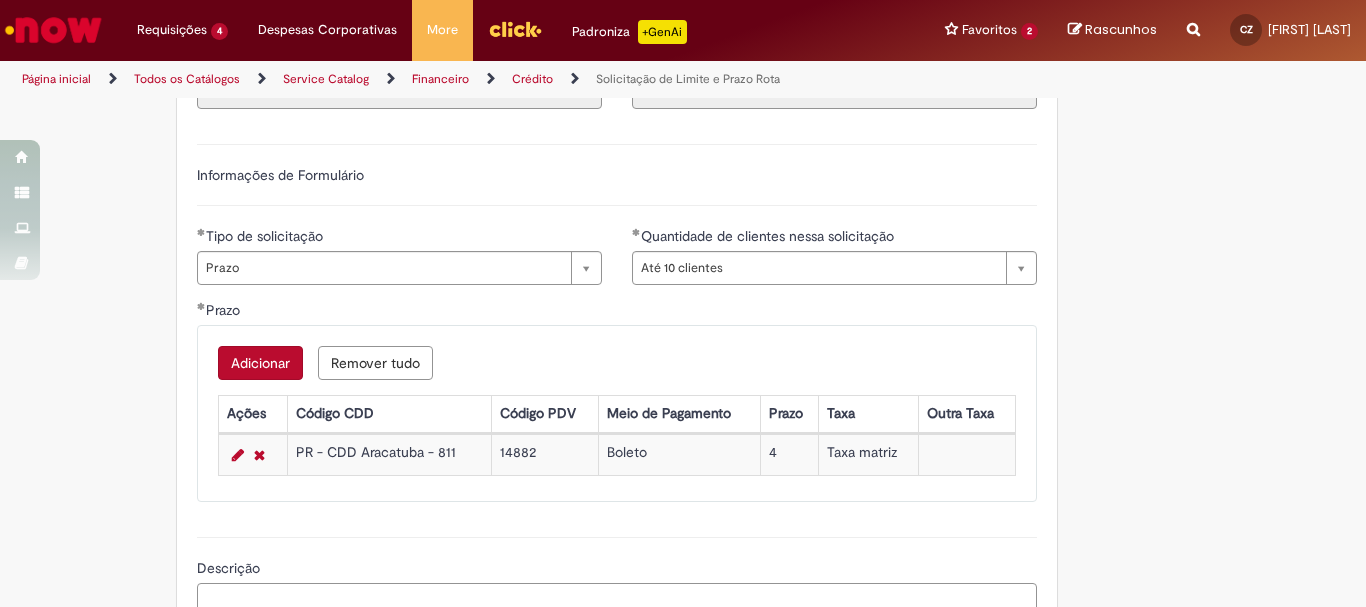 click on "Descrição" at bounding box center [617, 610] 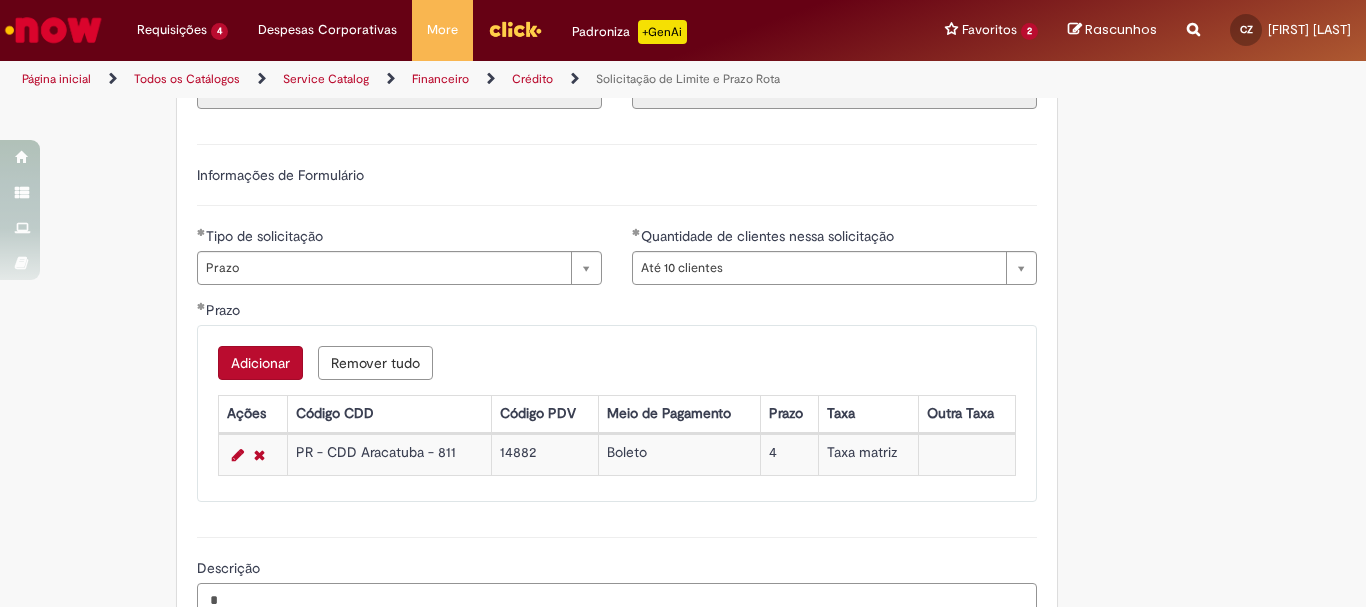 scroll, scrollTop: 632, scrollLeft: 0, axis: vertical 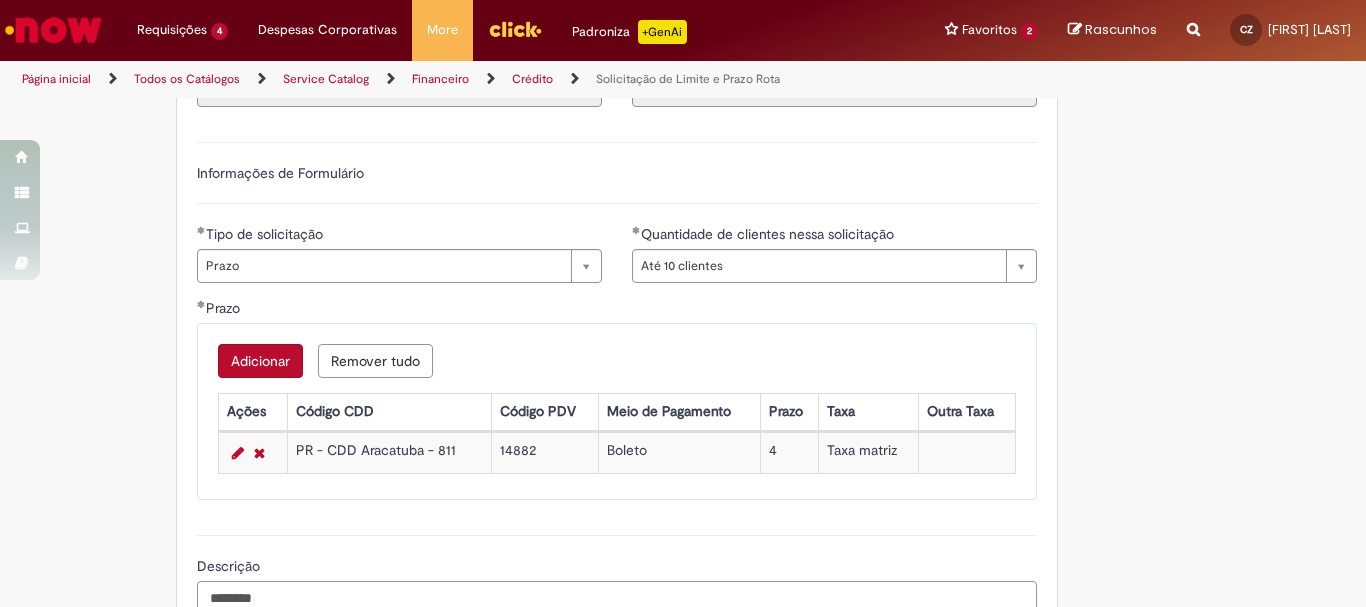 paste on "******" 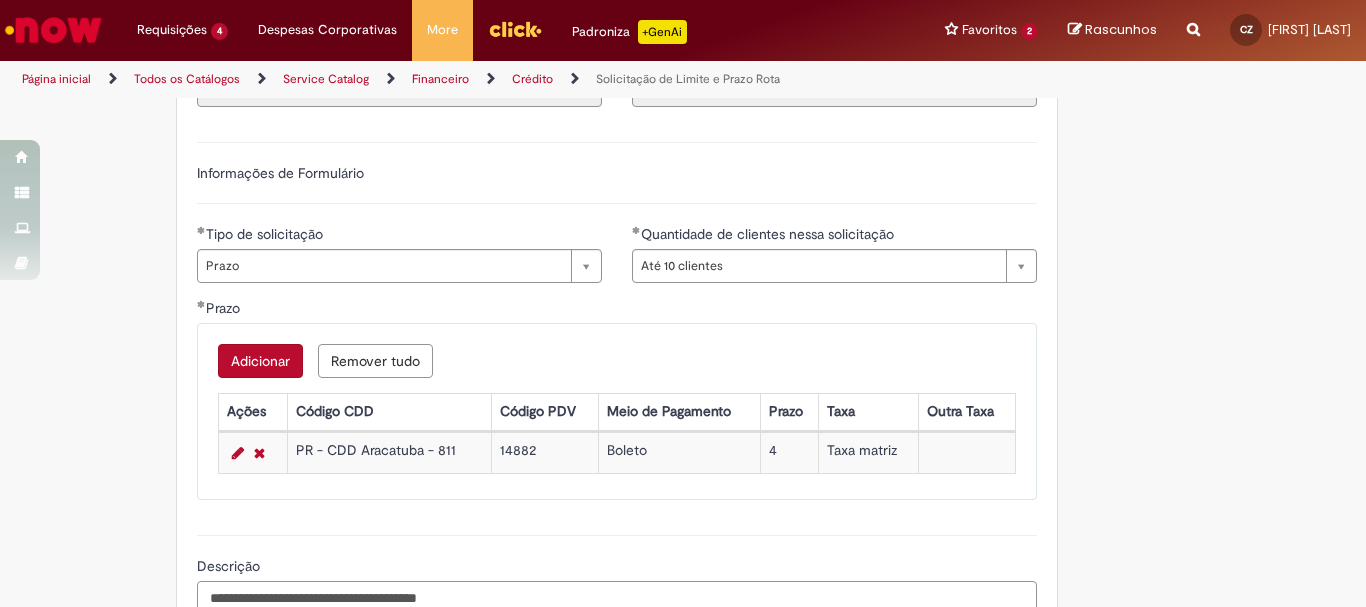 type on "**********" 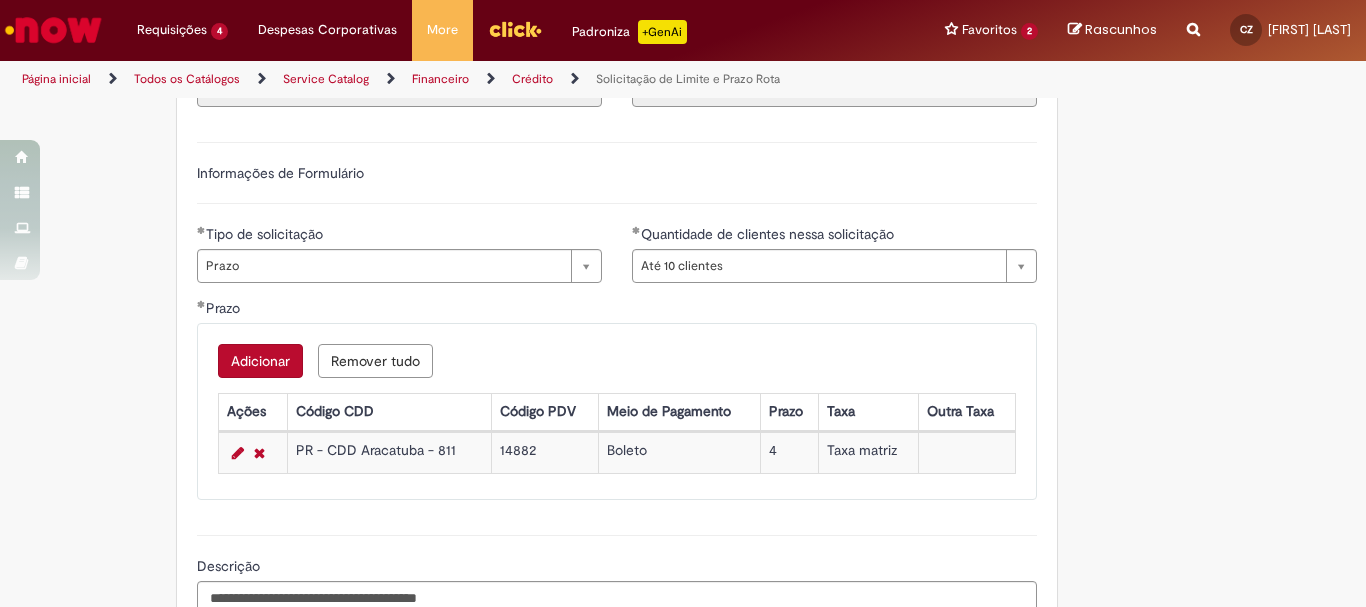 click on "**********" at bounding box center [683, 284] 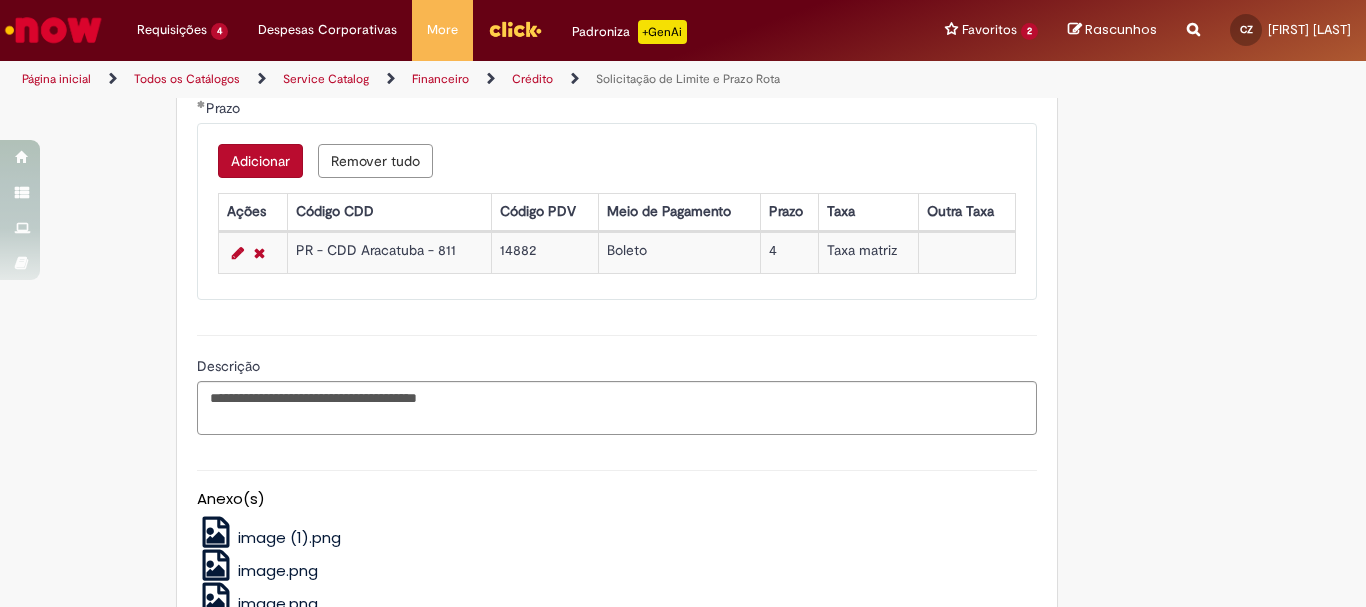 scroll, scrollTop: 872, scrollLeft: 0, axis: vertical 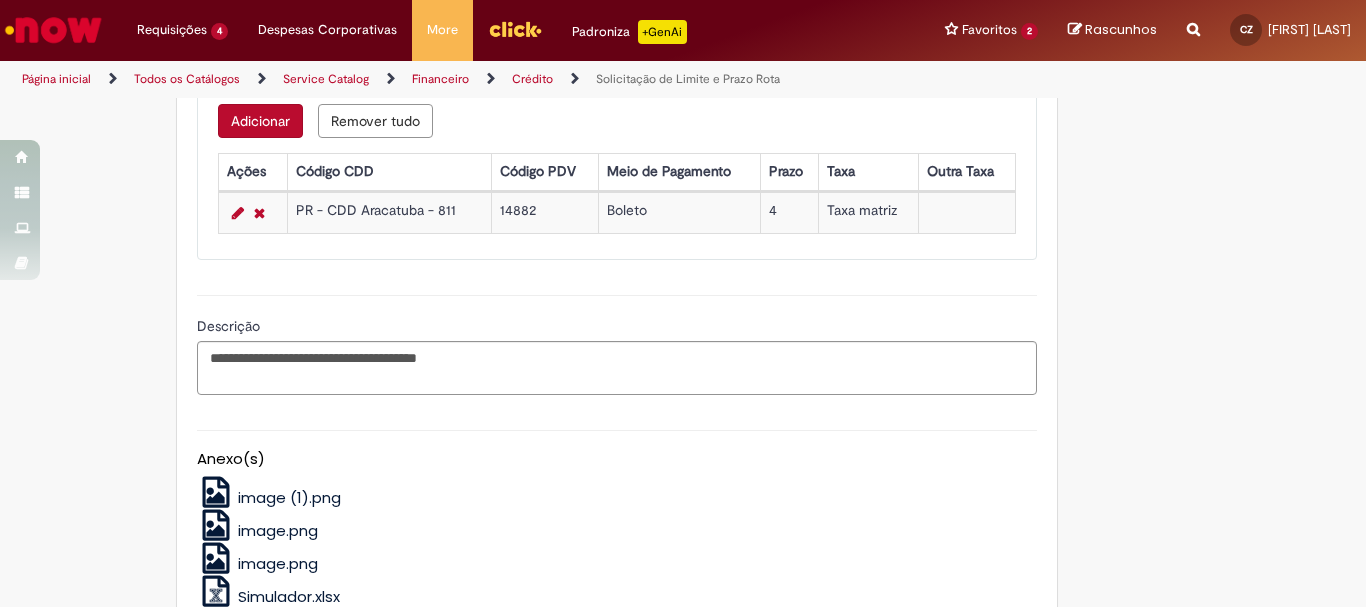 click on "**********" at bounding box center [683, 44] 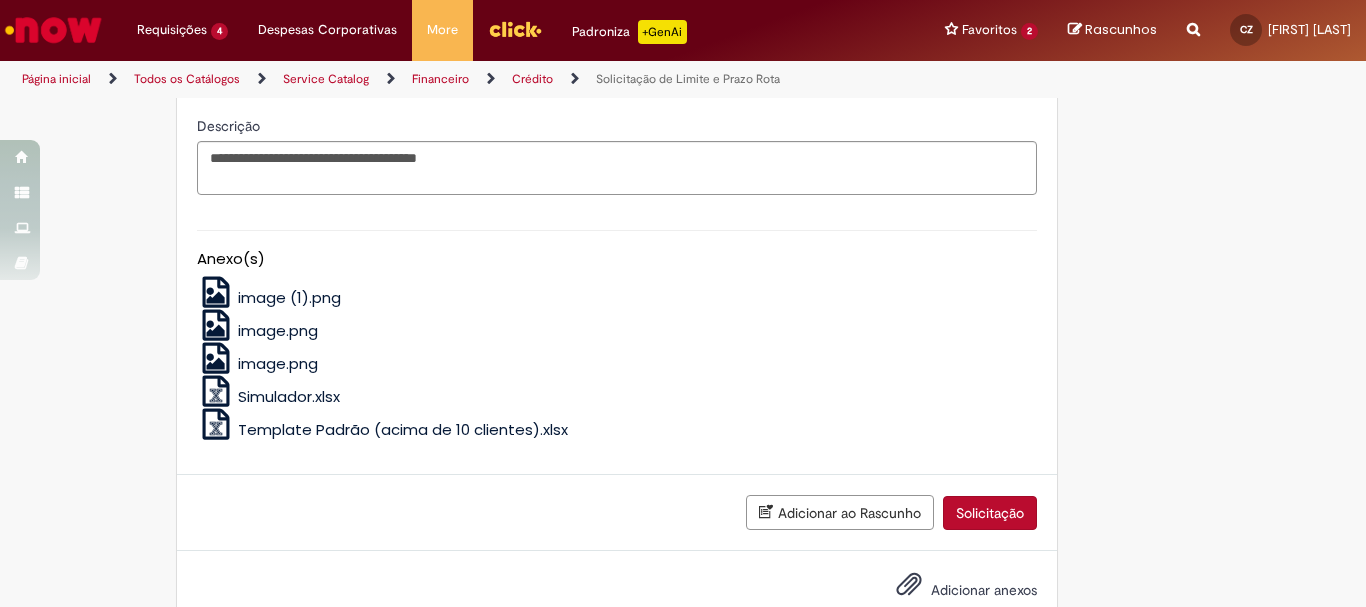 scroll, scrollTop: 1112, scrollLeft: 0, axis: vertical 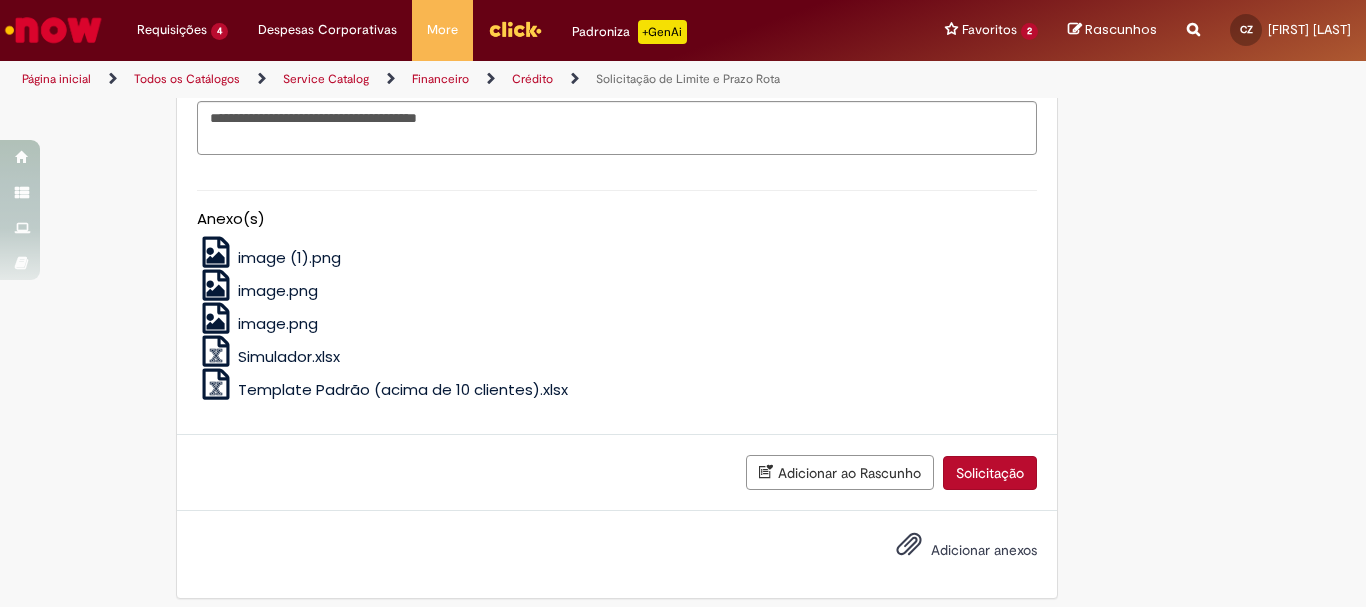 click on "Solicitação" at bounding box center (990, 473) 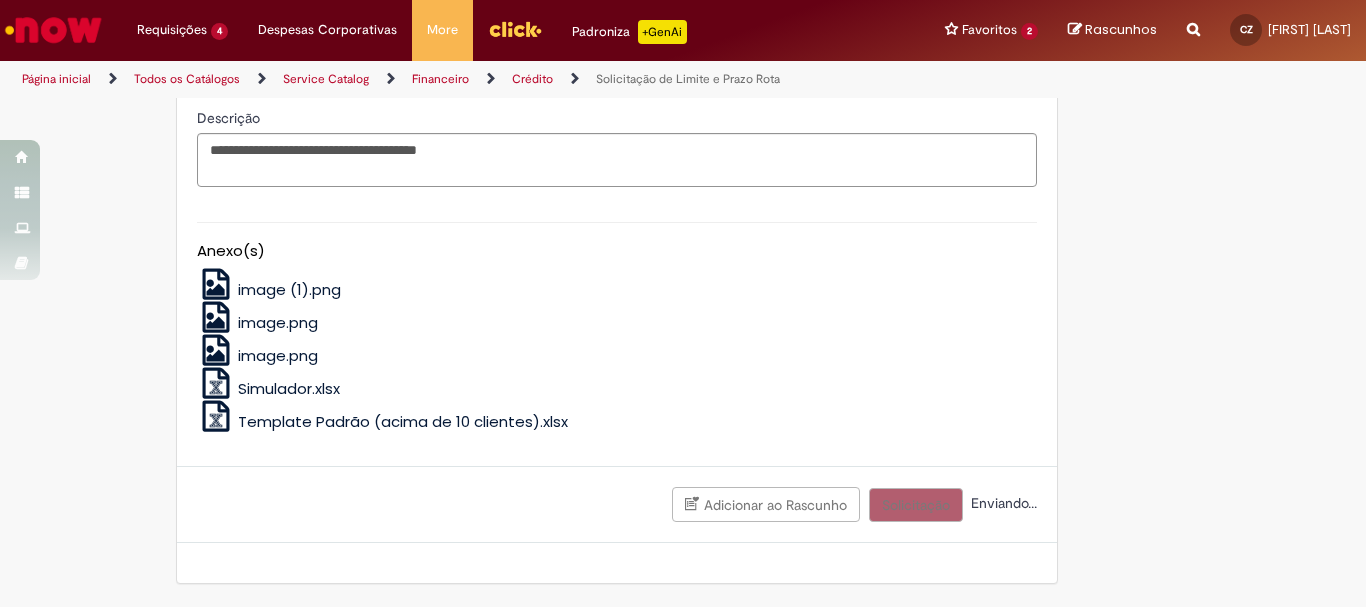 scroll, scrollTop: 1080, scrollLeft: 0, axis: vertical 